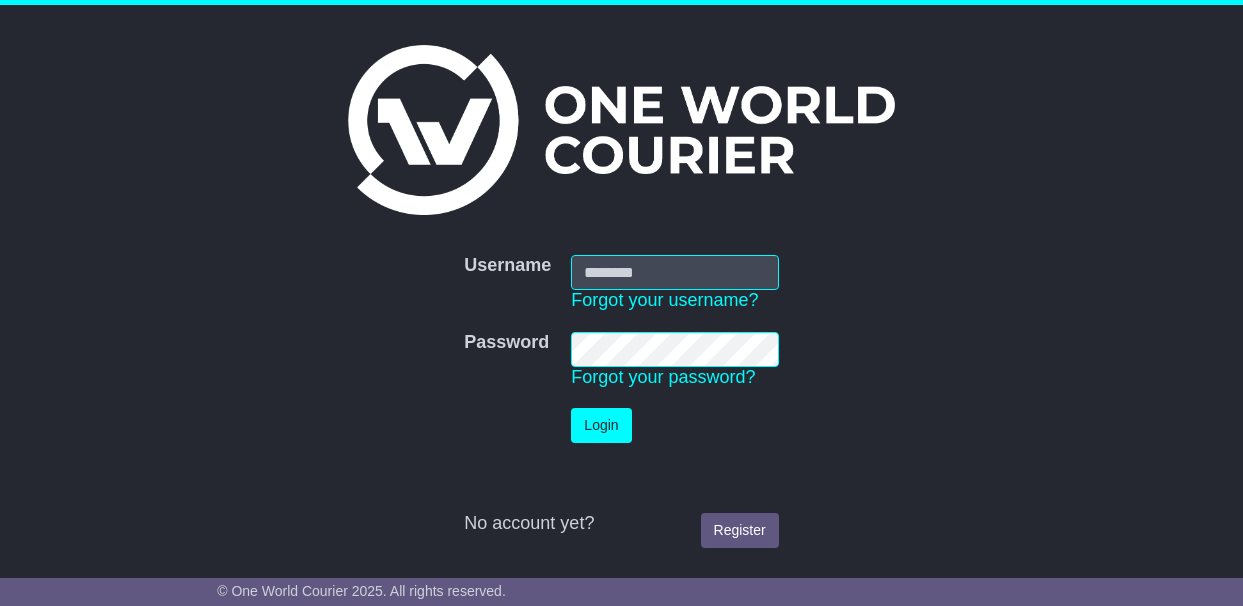 scroll, scrollTop: 0, scrollLeft: 0, axis: both 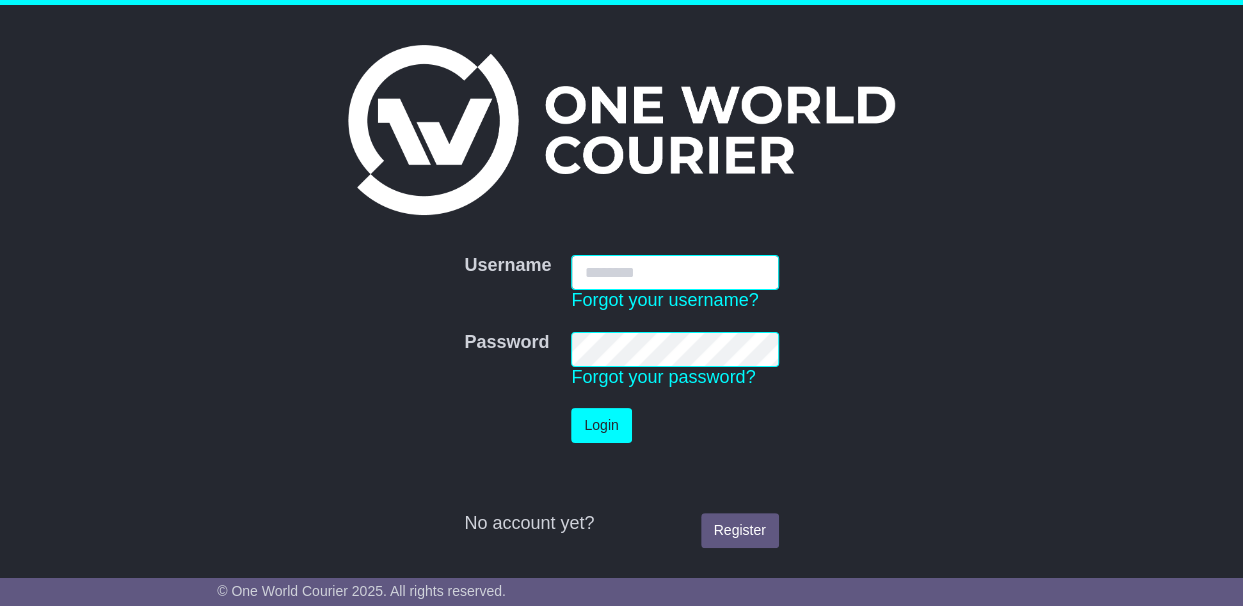 type on "**********" 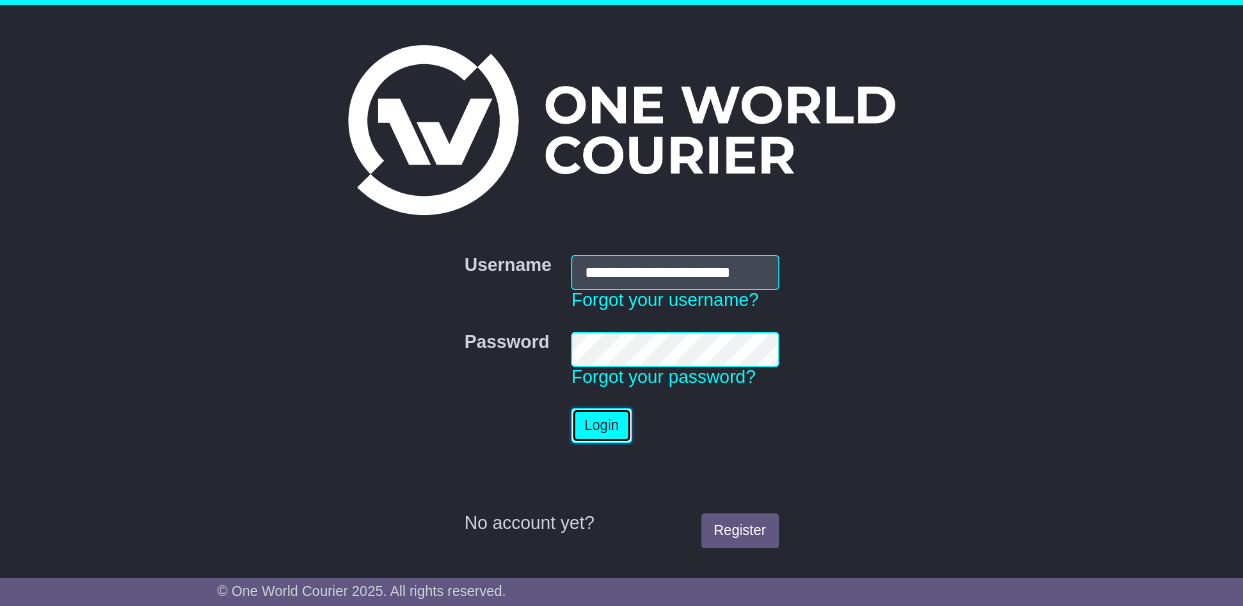 drag, startPoint x: 610, startPoint y: 423, endPoint x: 462, endPoint y: 374, distance: 155.9006 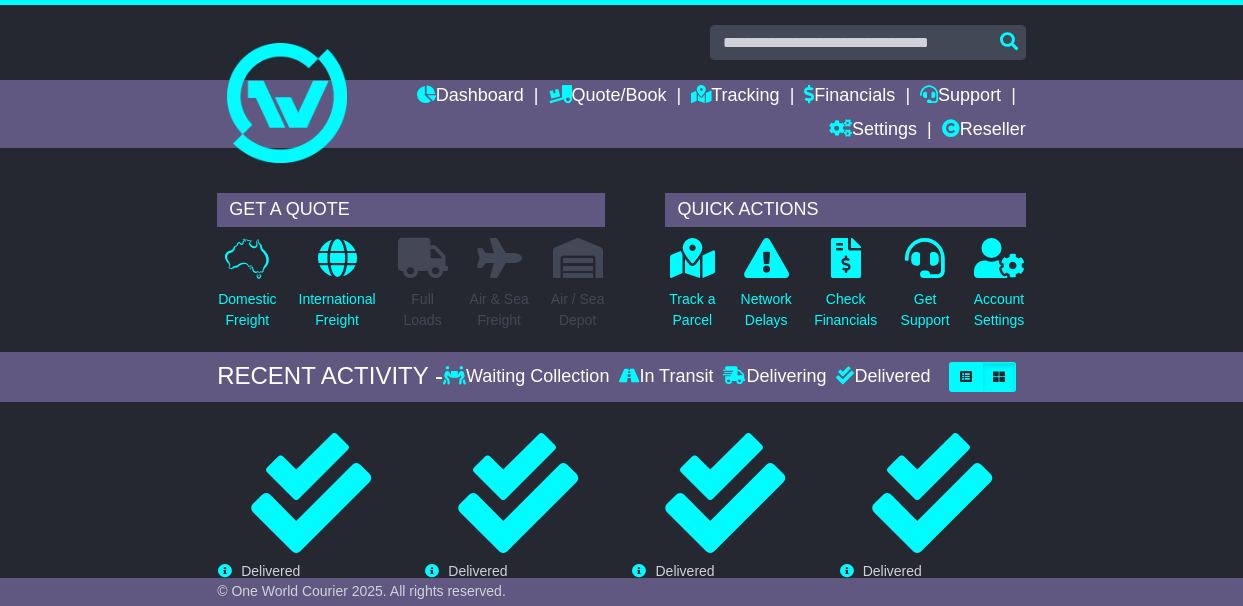 scroll, scrollTop: 0, scrollLeft: 0, axis: both 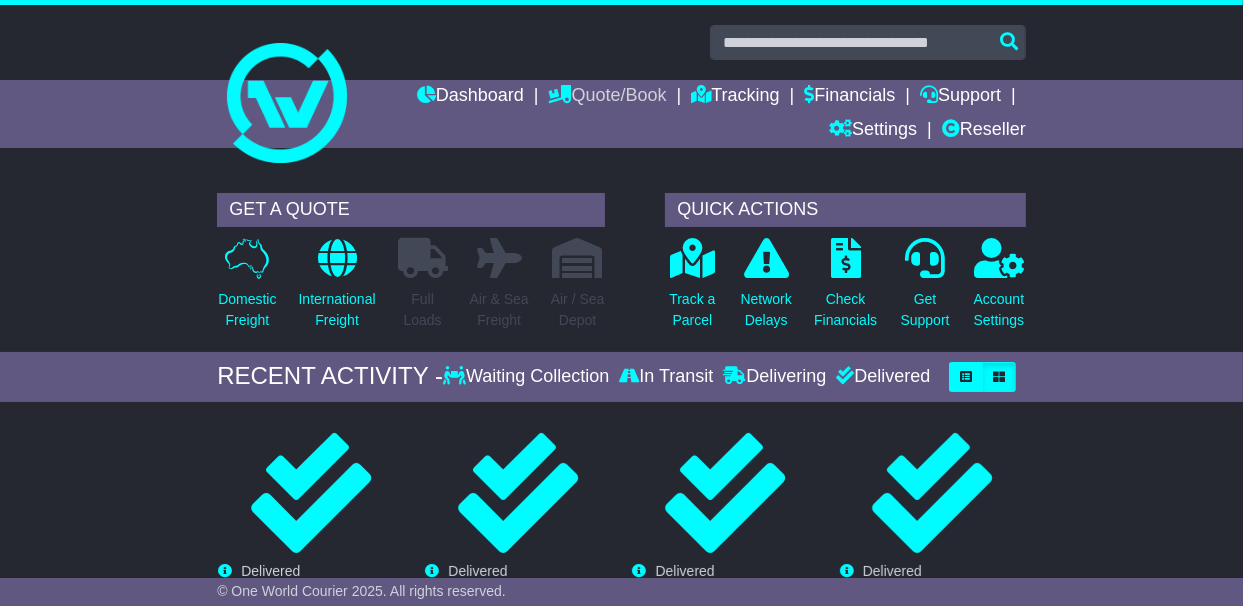 click on "Quote/Book" at bounding box center [608, 97] 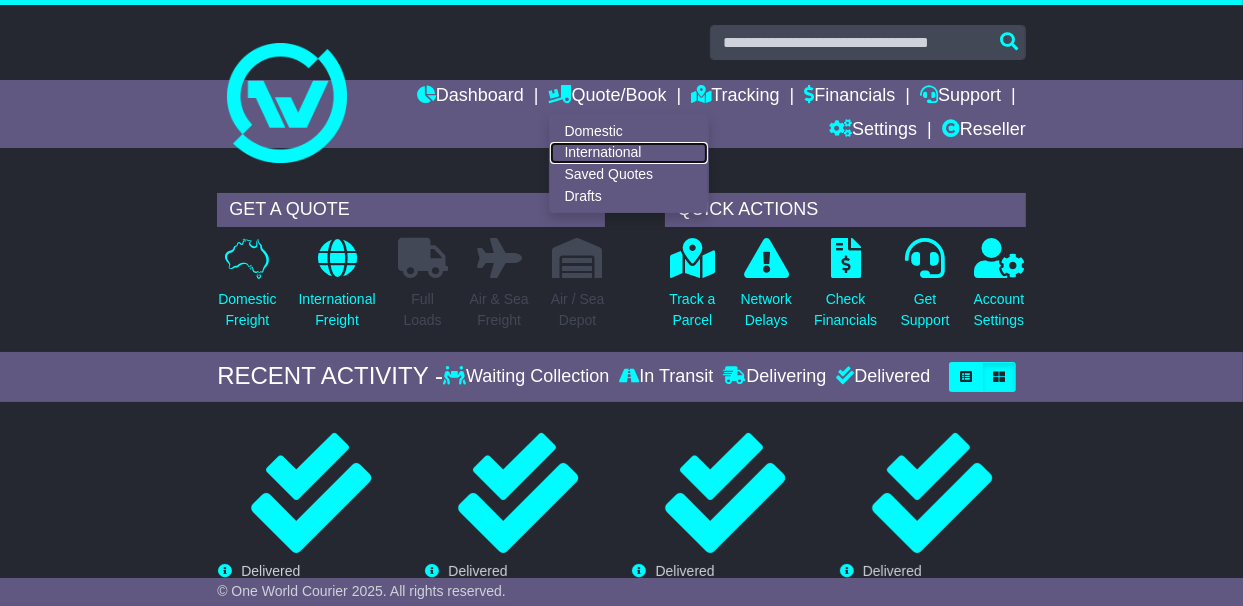 click on "International" at bounding box center (629, 153) 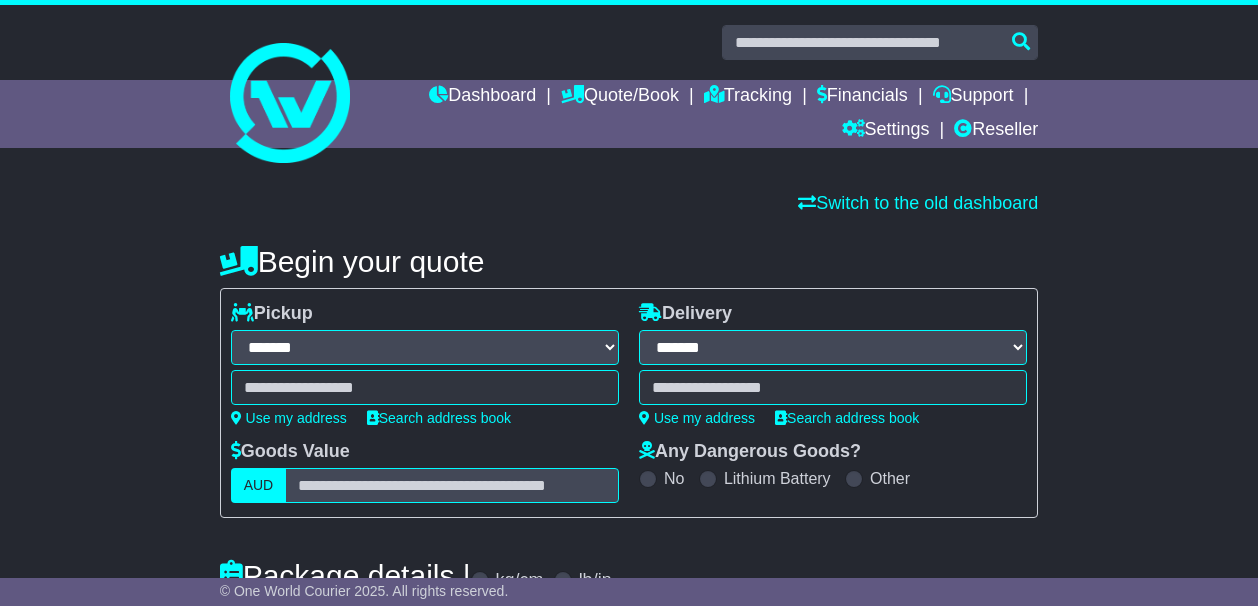select on "**" 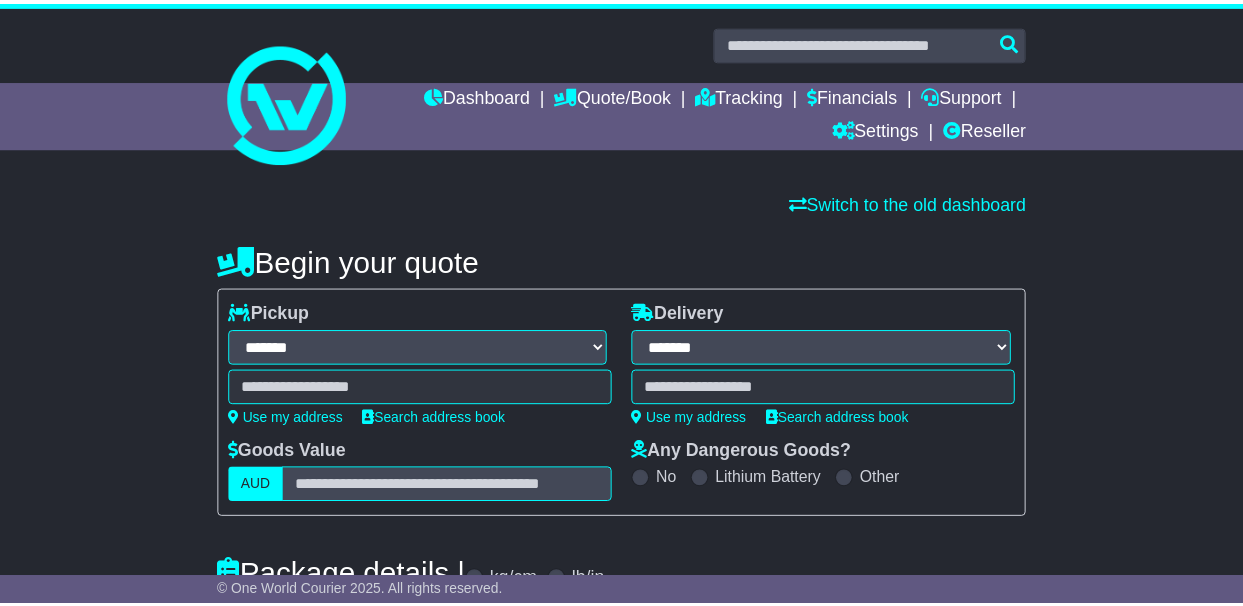 scroll, scrollTop: 0, scrollLeft: 0, axis: both 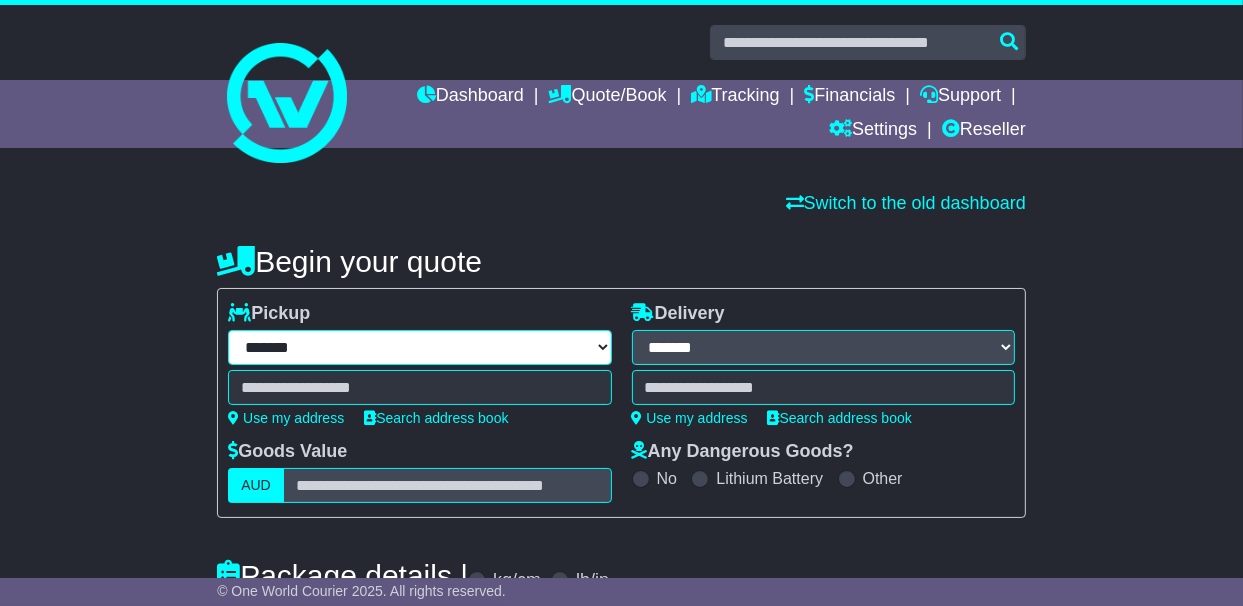 click on "**********" at bounding box center [420, 347] 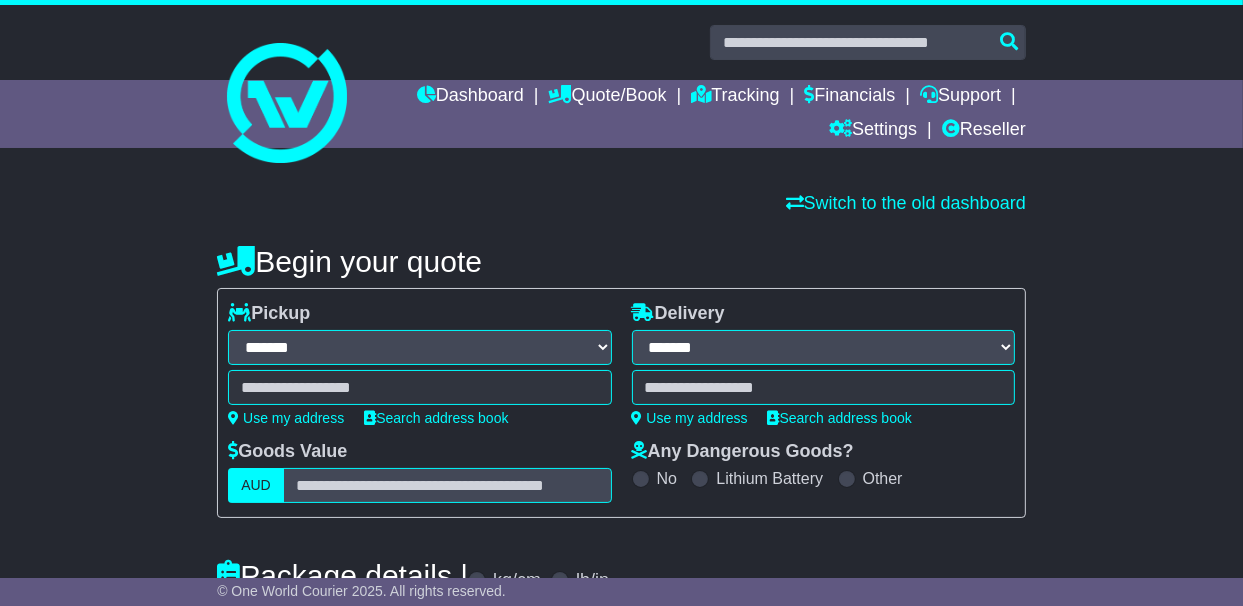 click on "**********" at bounding box center [420, 347] 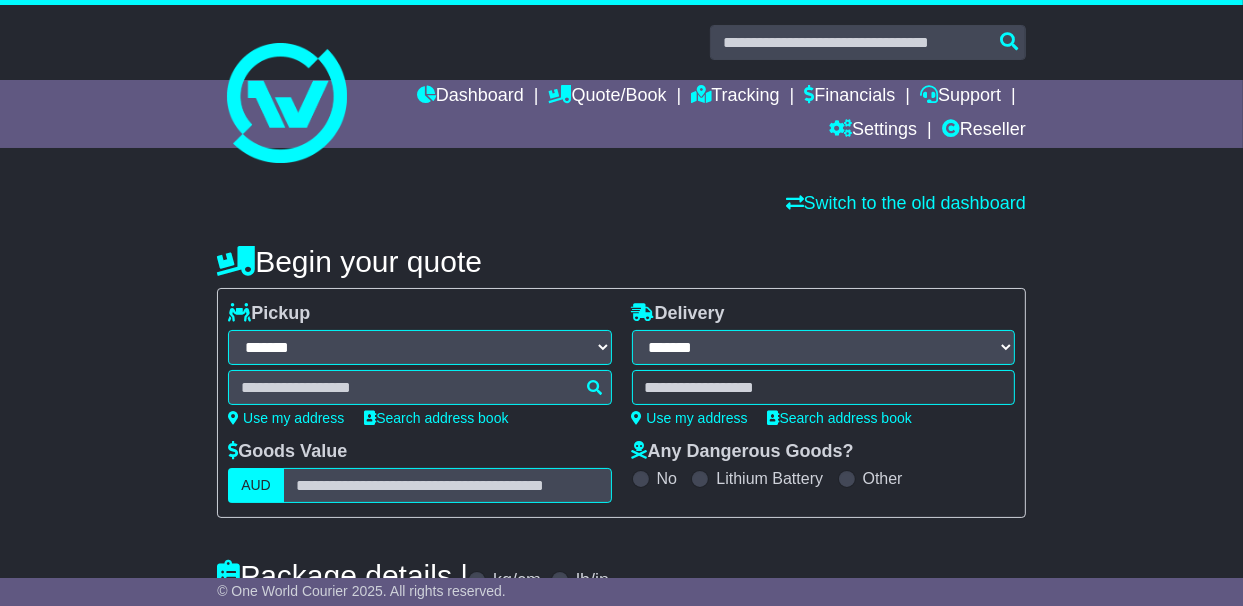 click at bounding box center (823, 387) 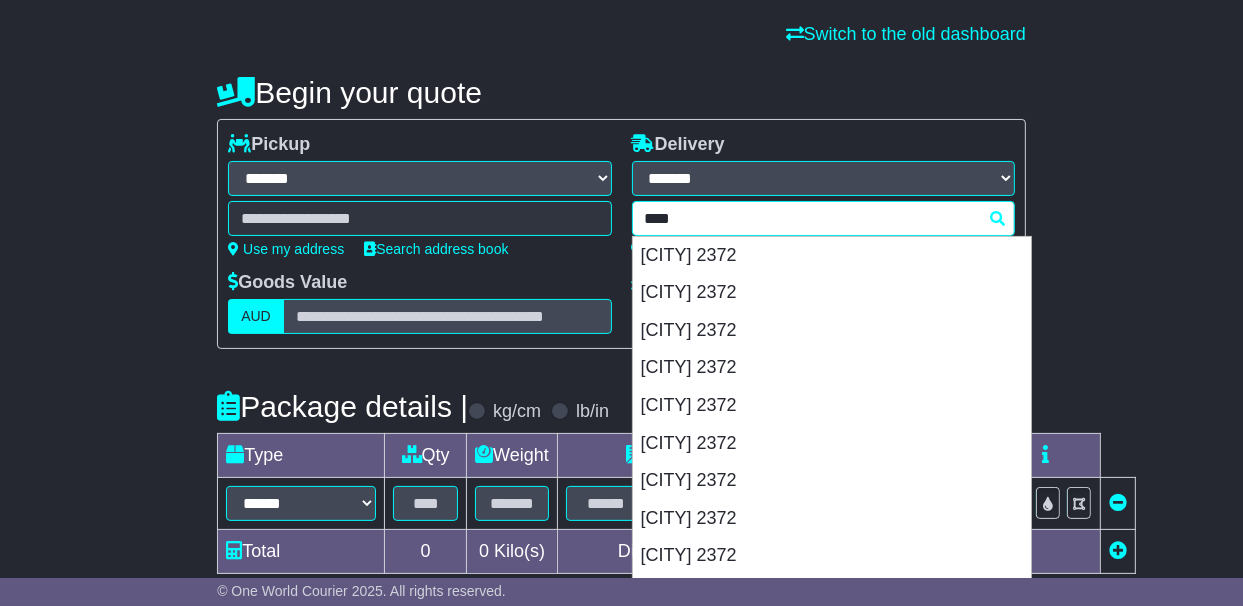 scroll, scrollTop: 300, scrollLeft: 0, axis: vertical 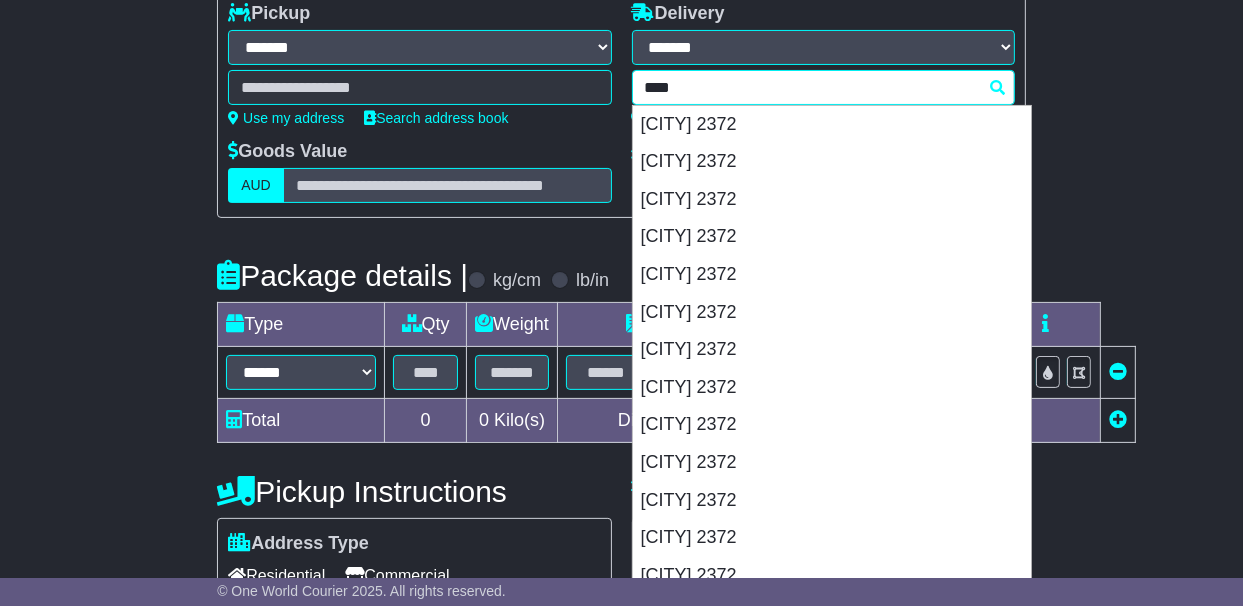 drag, startPoint x: 727, startPoint y: 83, endPoint x: 637, endPoint y: 78, distance: 90.13878 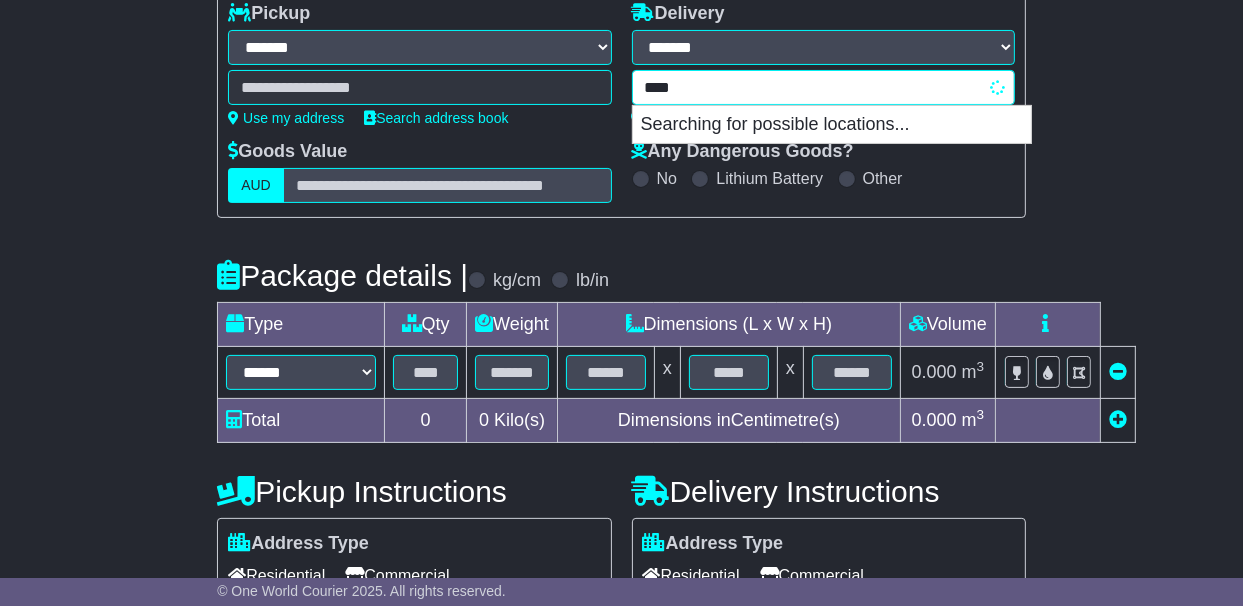 type on "*****" 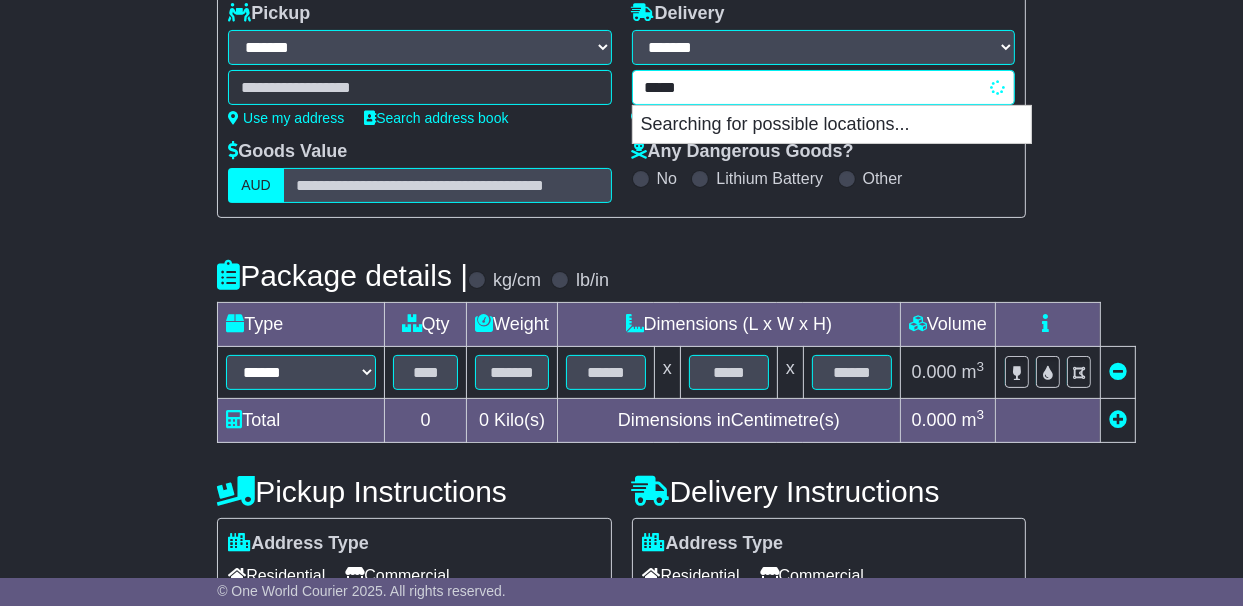 type on "*********" 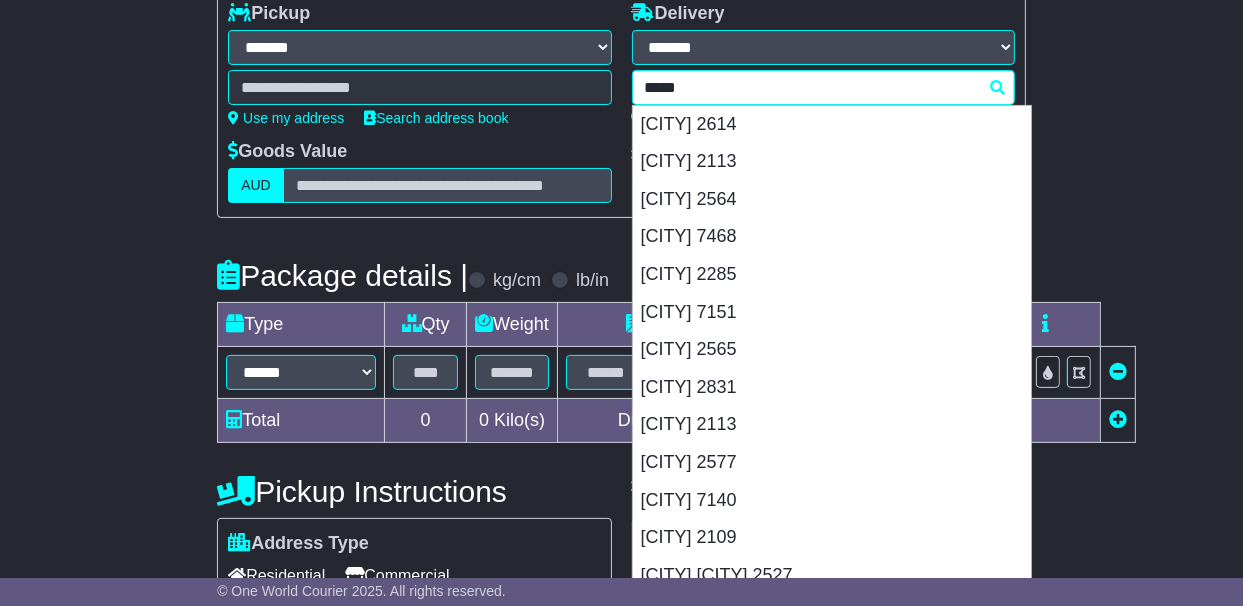 click on "[CITY] 2113" at bounding box center [832, 425] 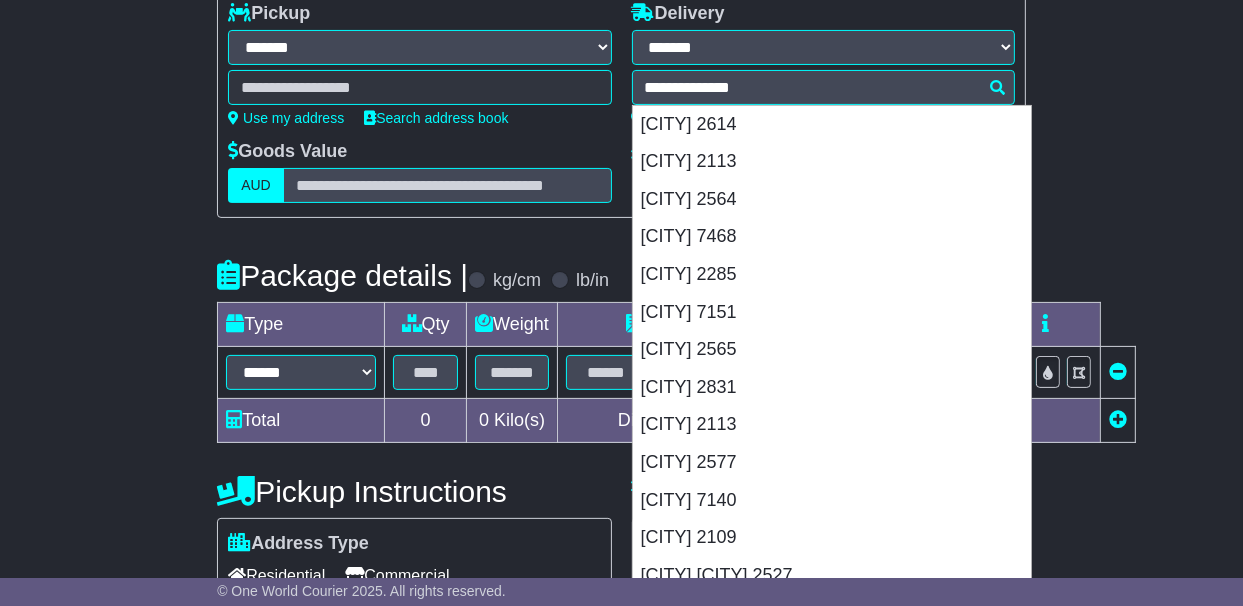 type on "**********" 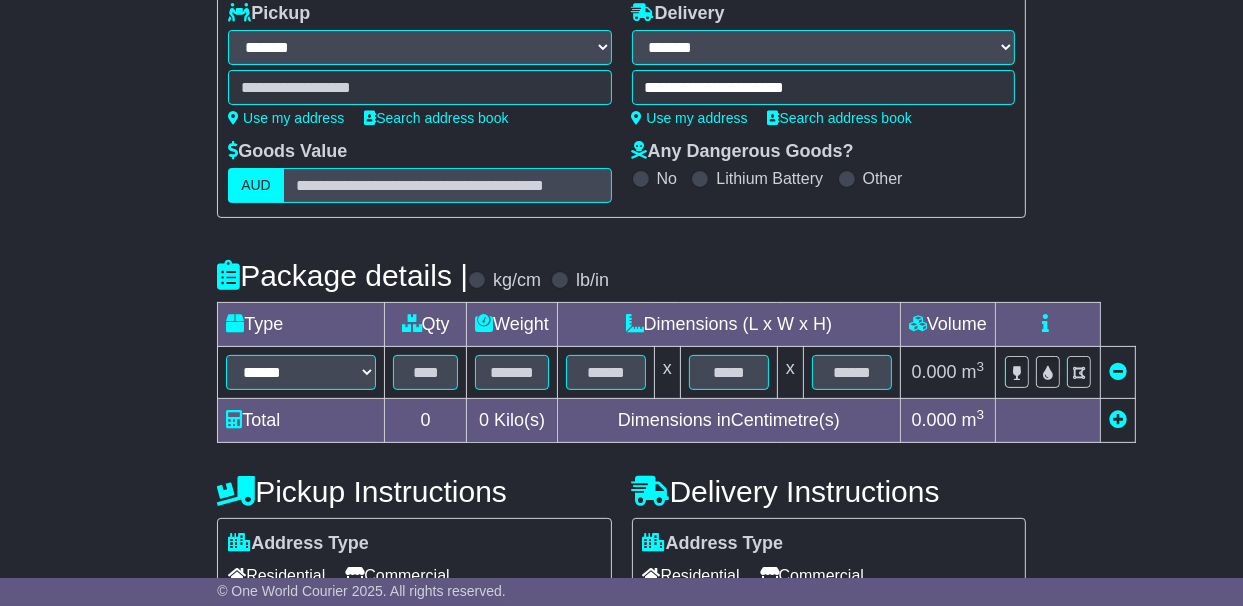 click on "AUD" at bounding box center (256, 185) 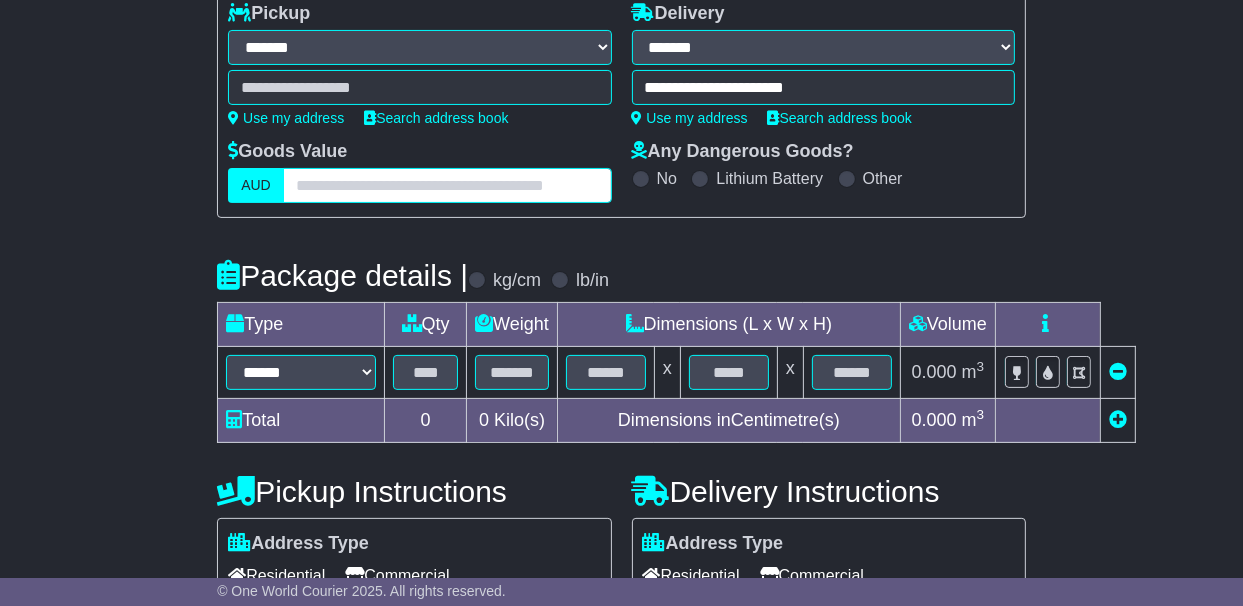 click at bounding box center [447, 185] 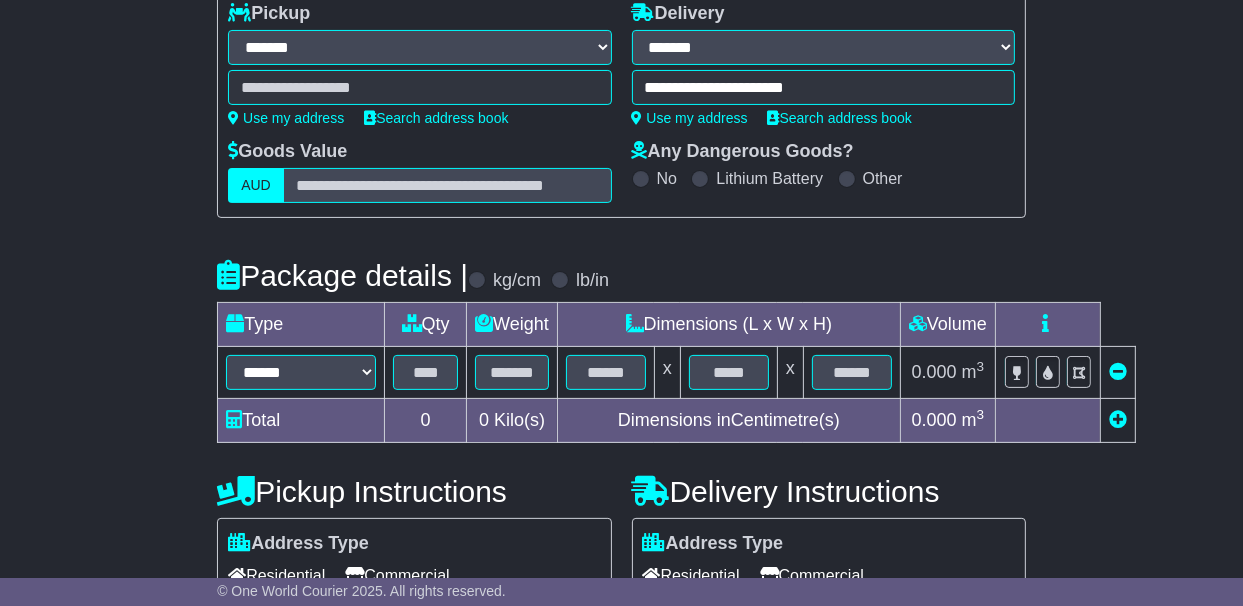 click on "AUD" at bounding box center (256, 185) 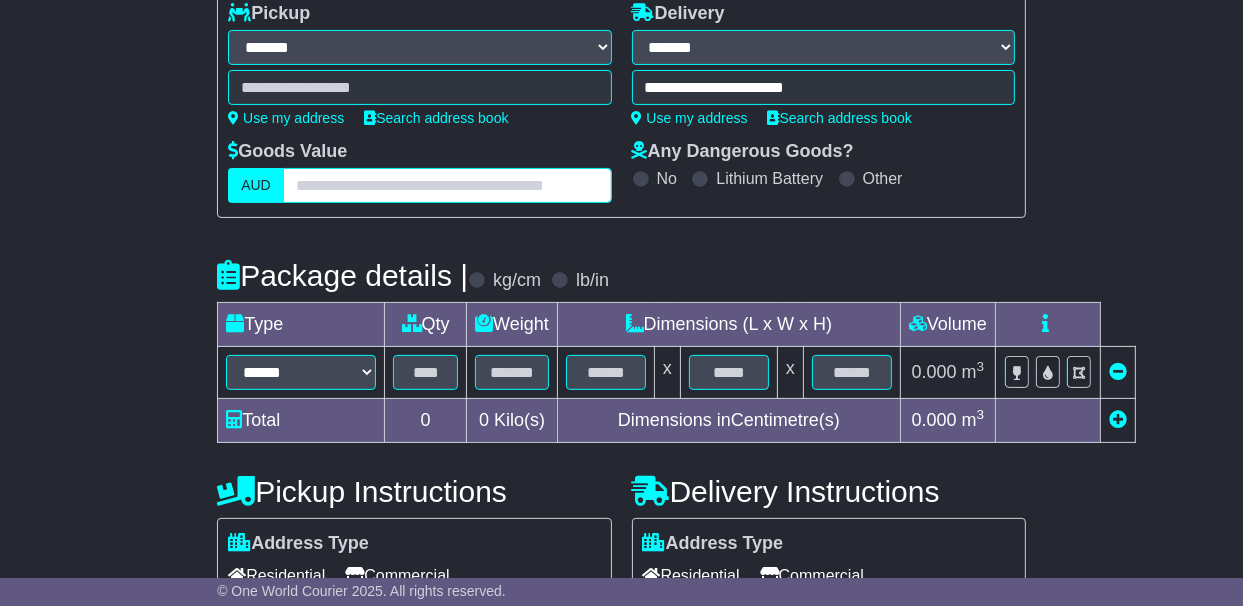 click at bounding box center [447, 185] 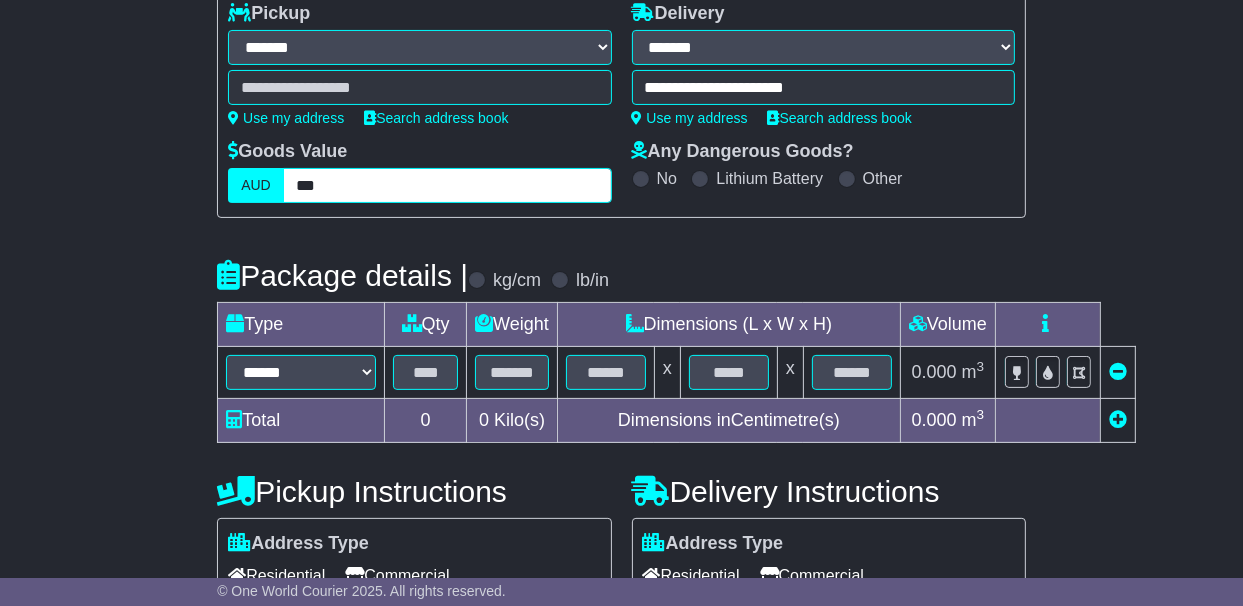 type on "***" 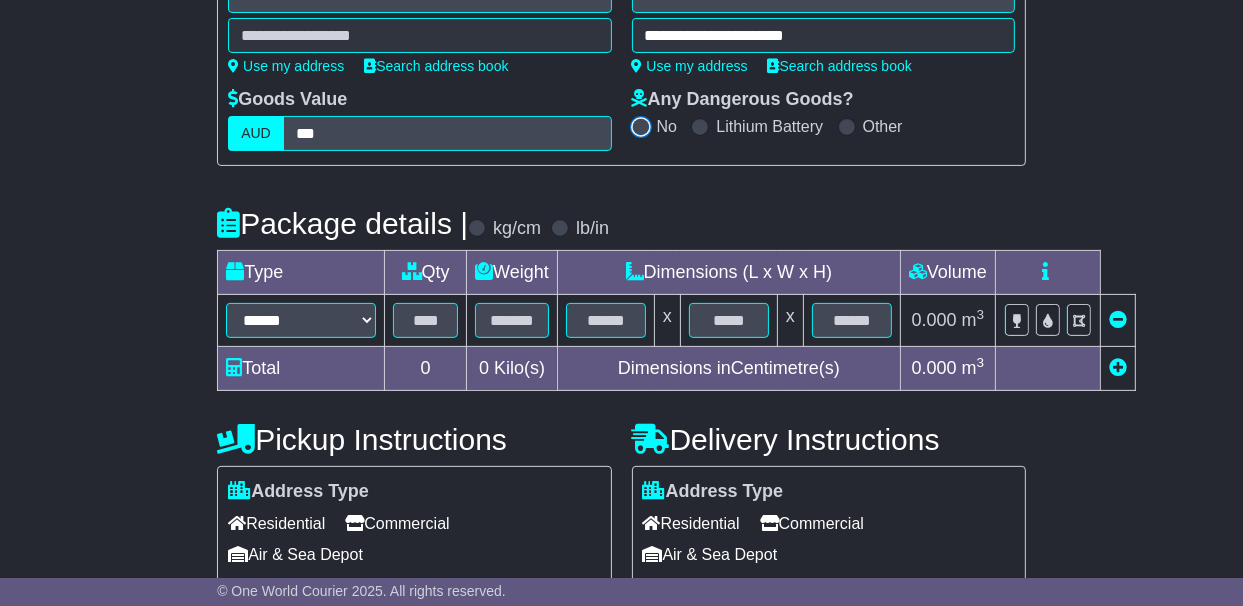 scroll, scrollTop: 400, scrollLeft: 0, axis: vertical 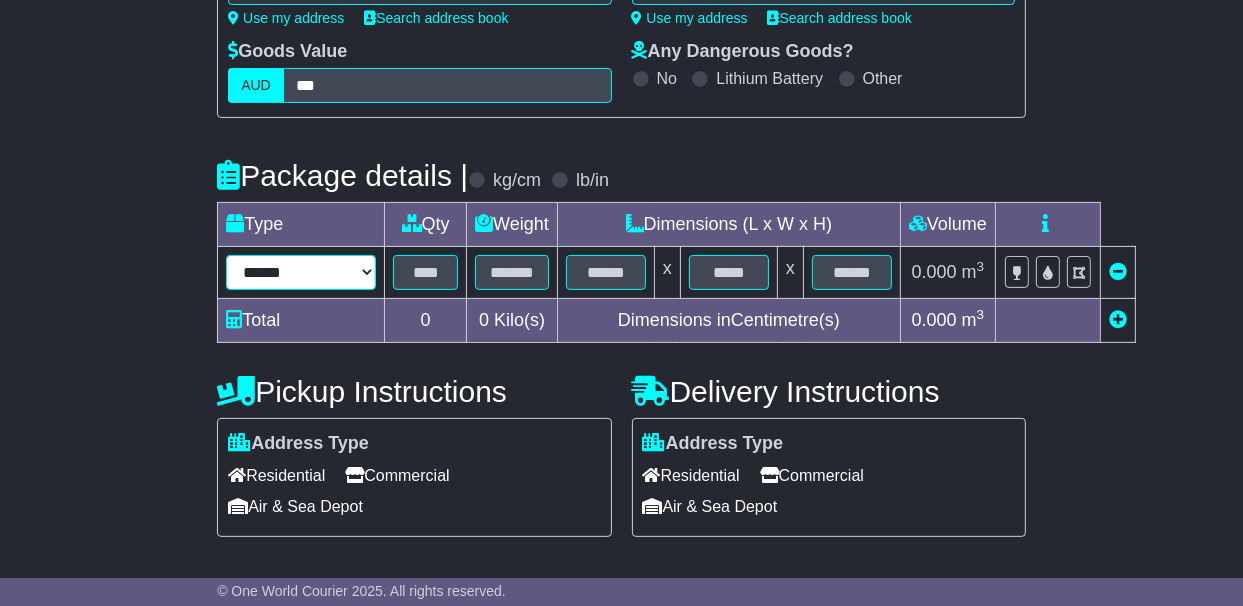 click on "****** ****** *** ******** ***** **** **** ****** *** *******" at bounding box center (301, 272) 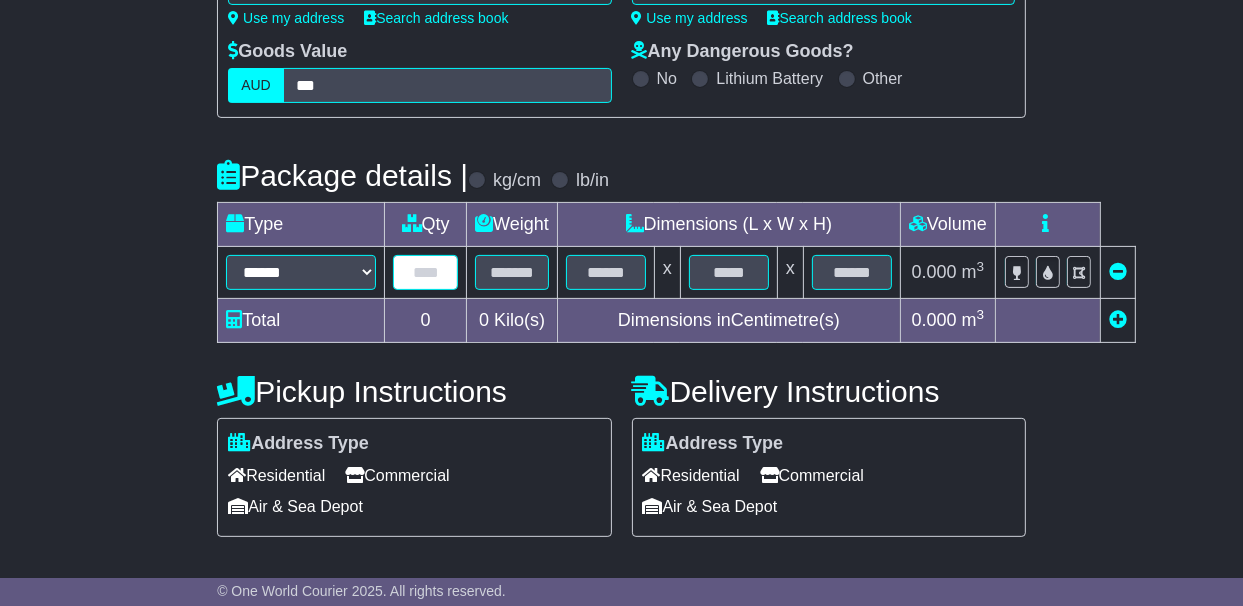 click at bounding box center [425, 272] 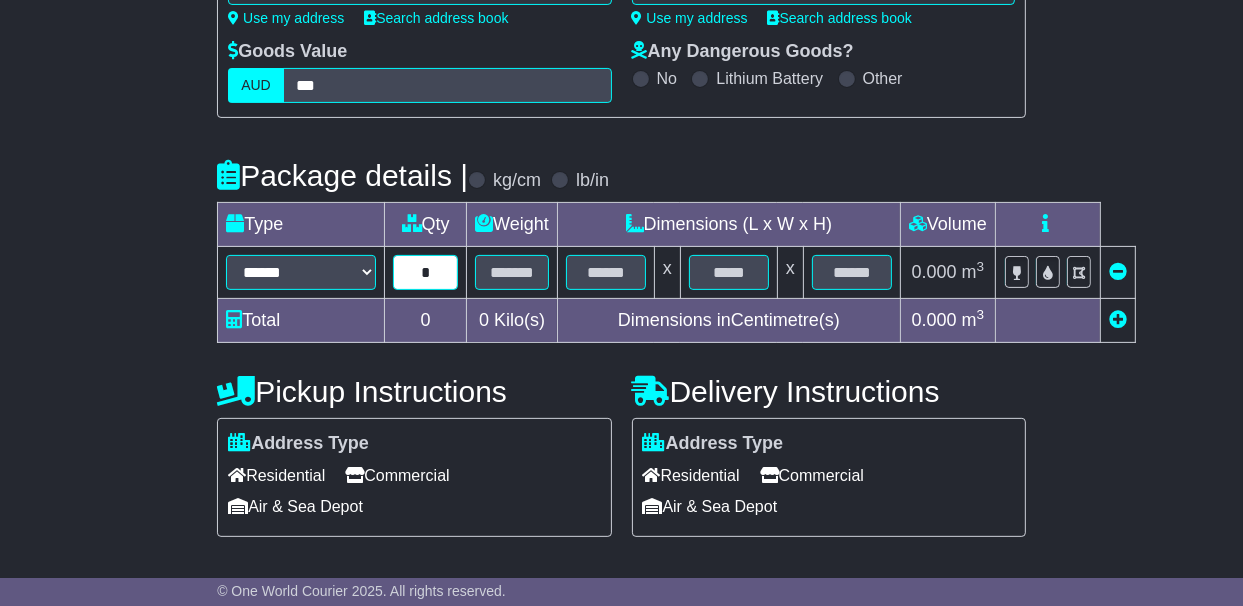 type on "*" 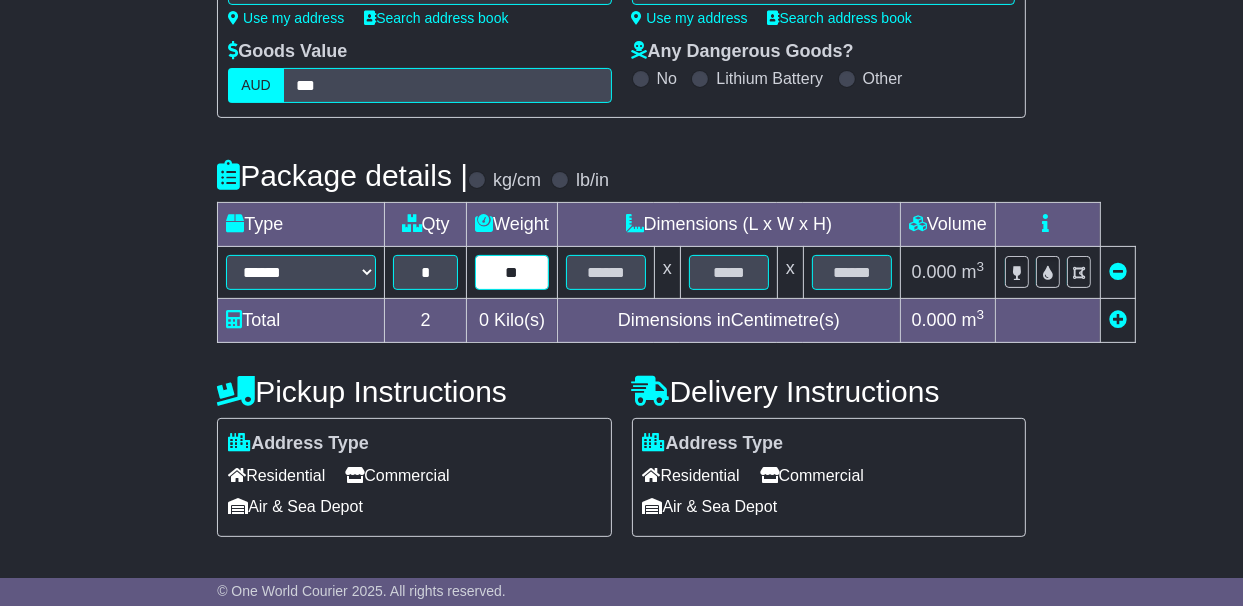 type on "**" 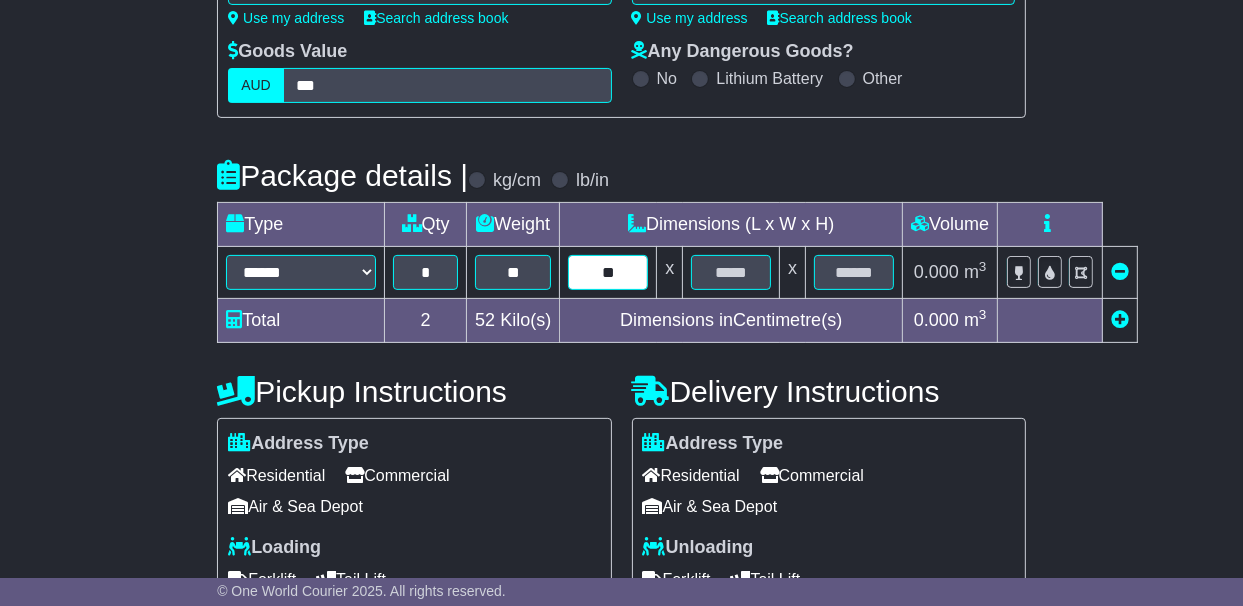type on "**" 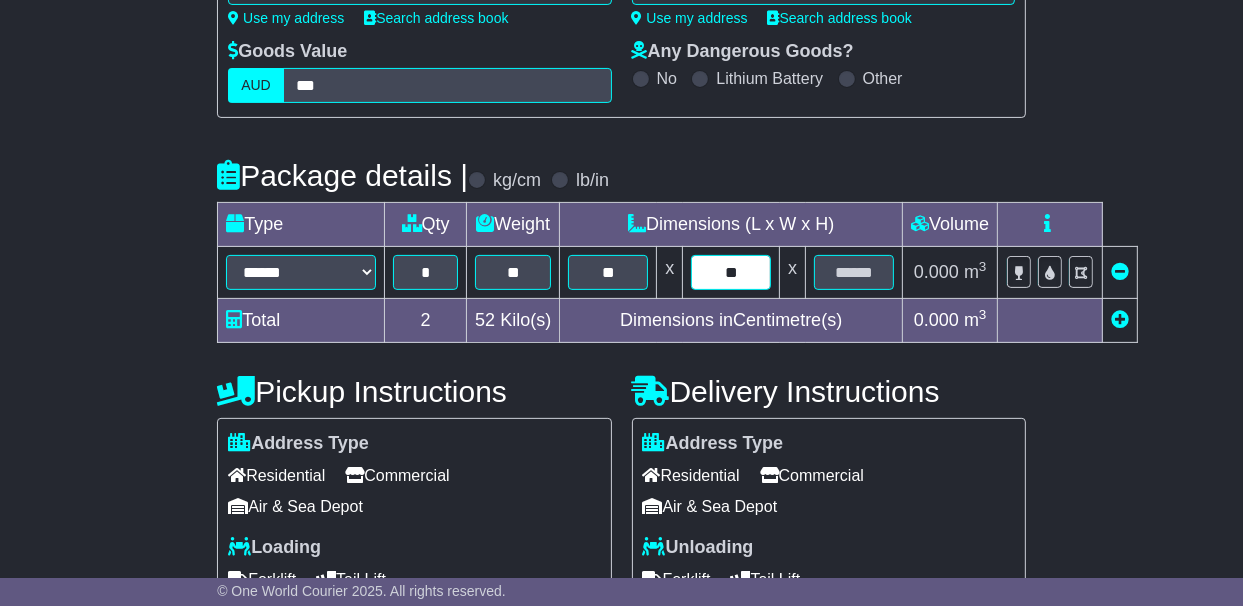 type on "**" 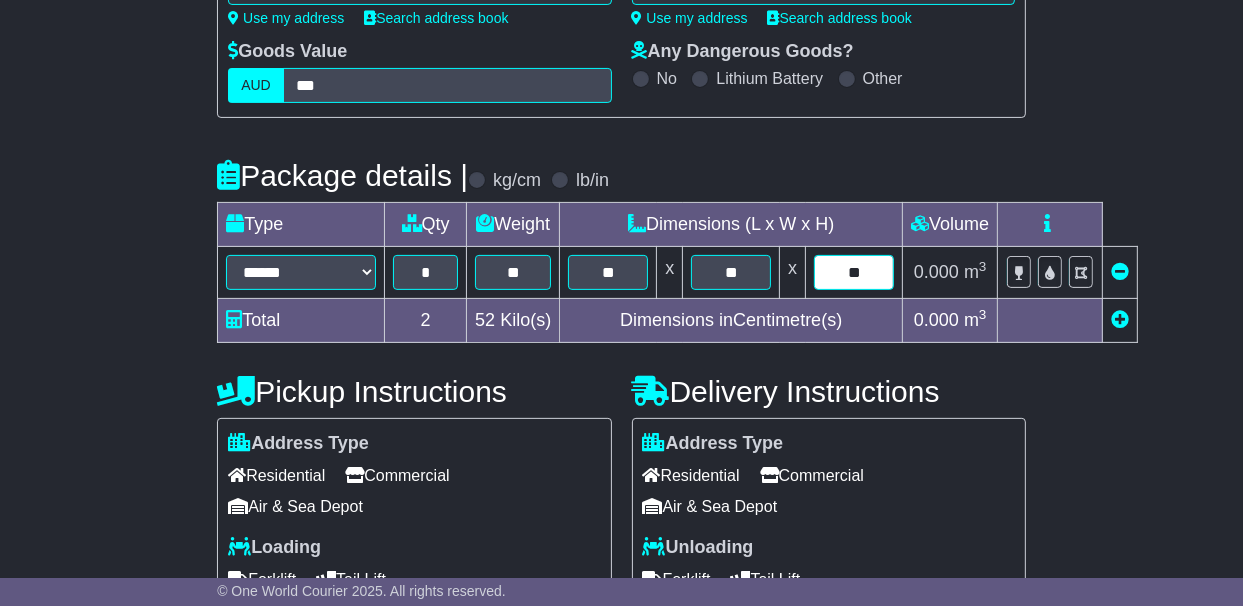 type on "**" 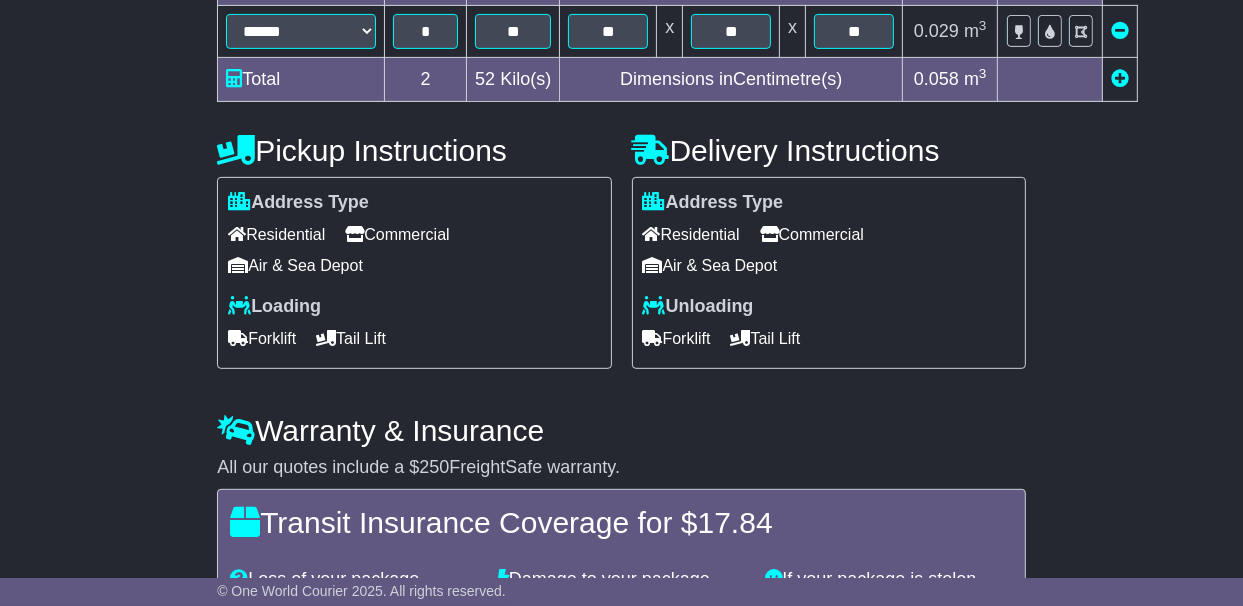 scroll, scrollTop: 544, scrollLeft: 0, axis: vertical 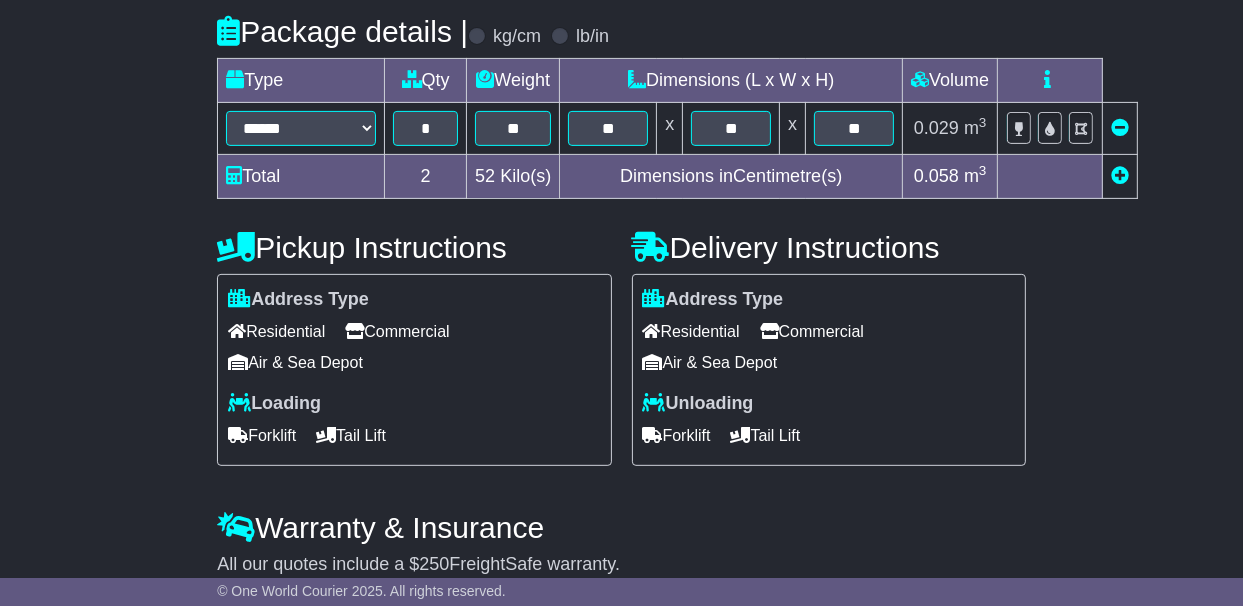click at bounding box center [1120, 175] 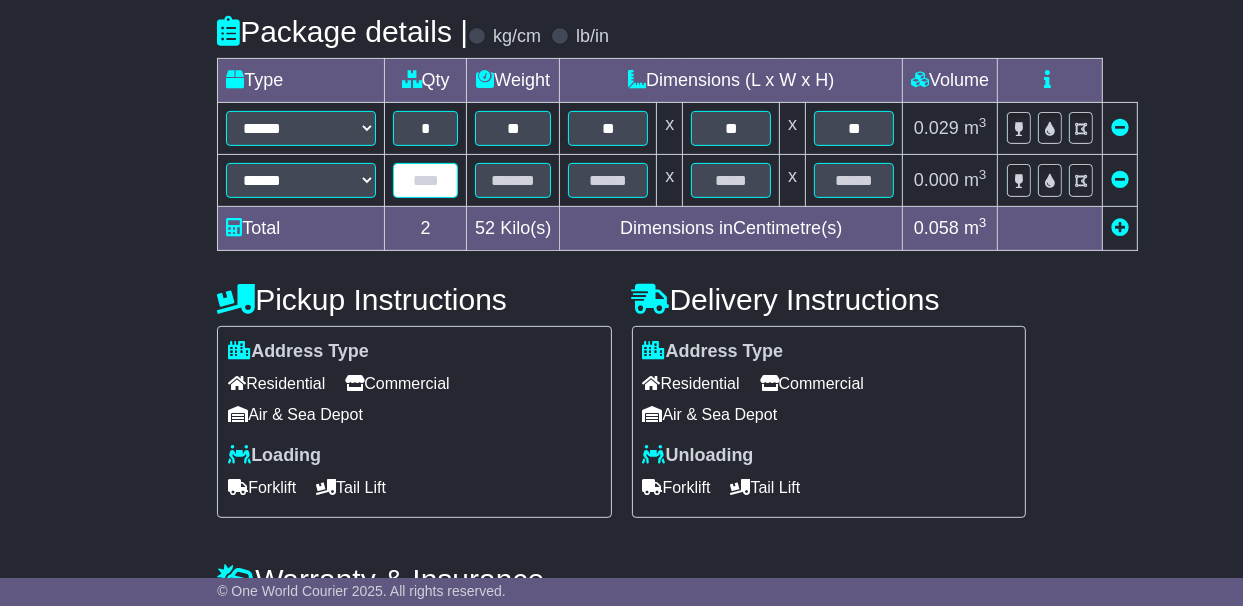click at bounding box center (425, 180) 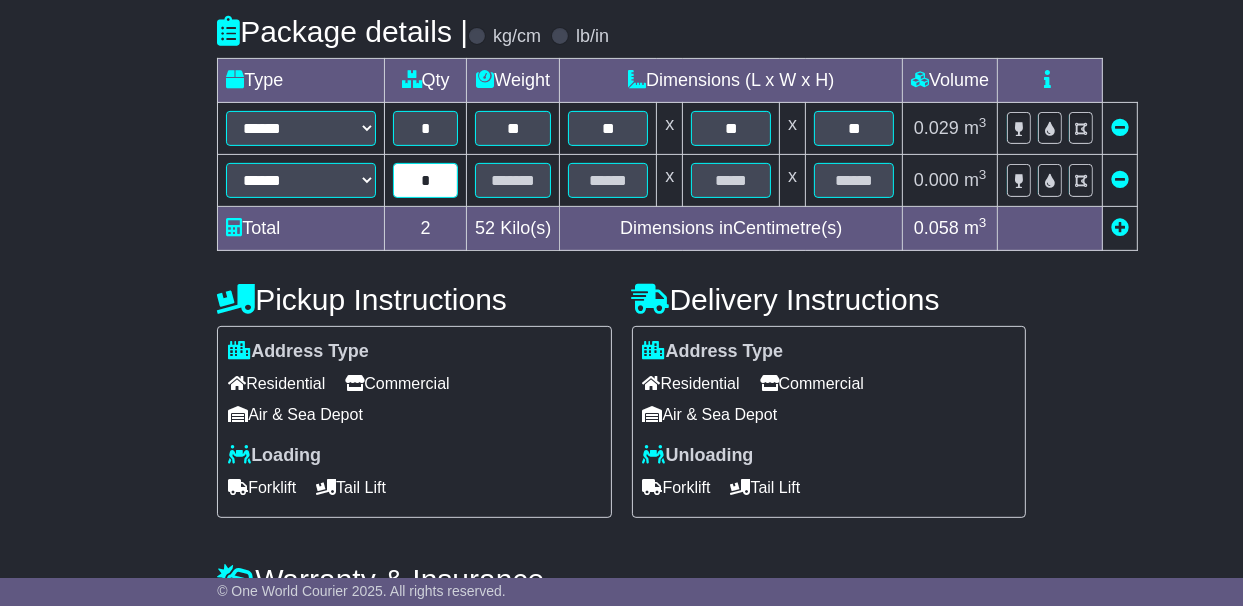 type on "*" 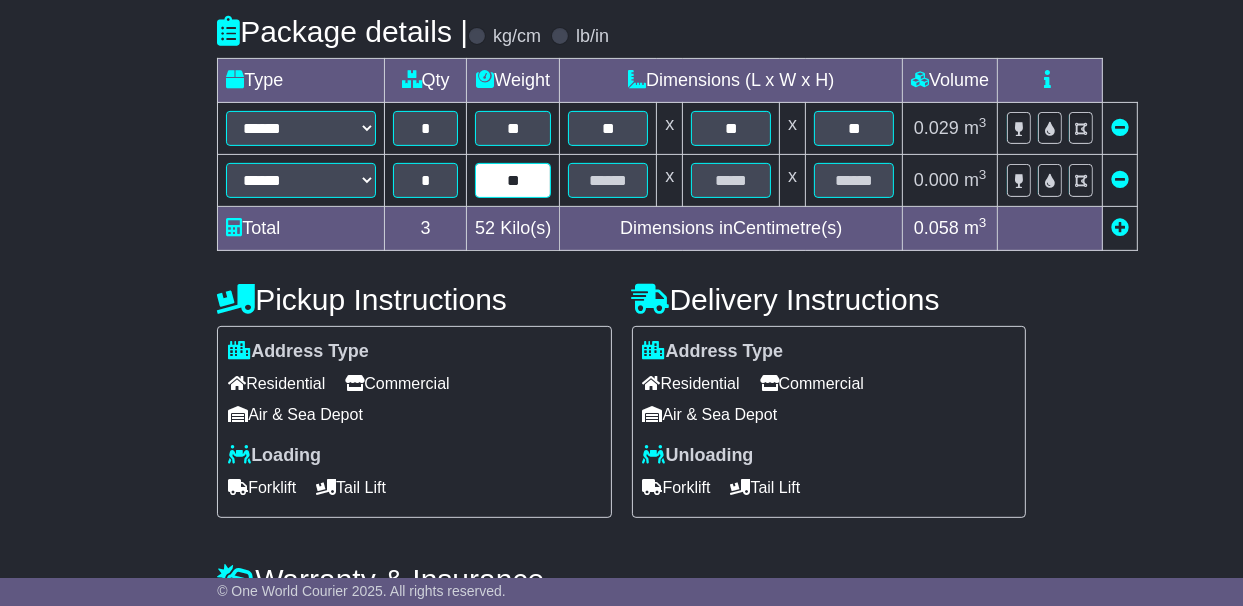 type on "**" 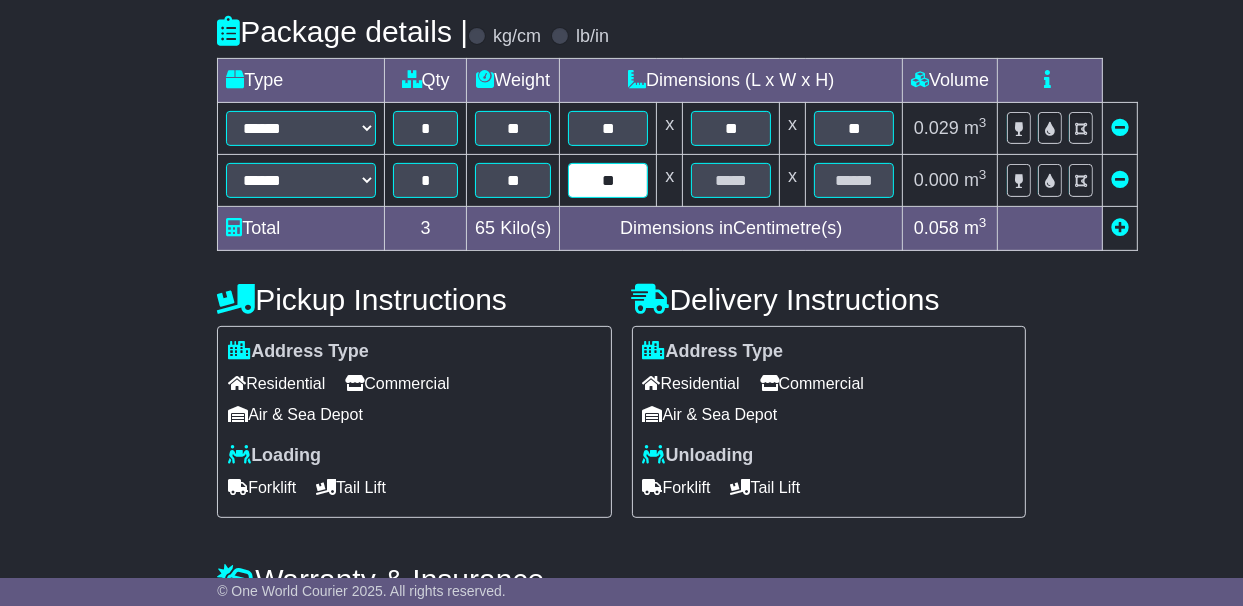 type on "**" 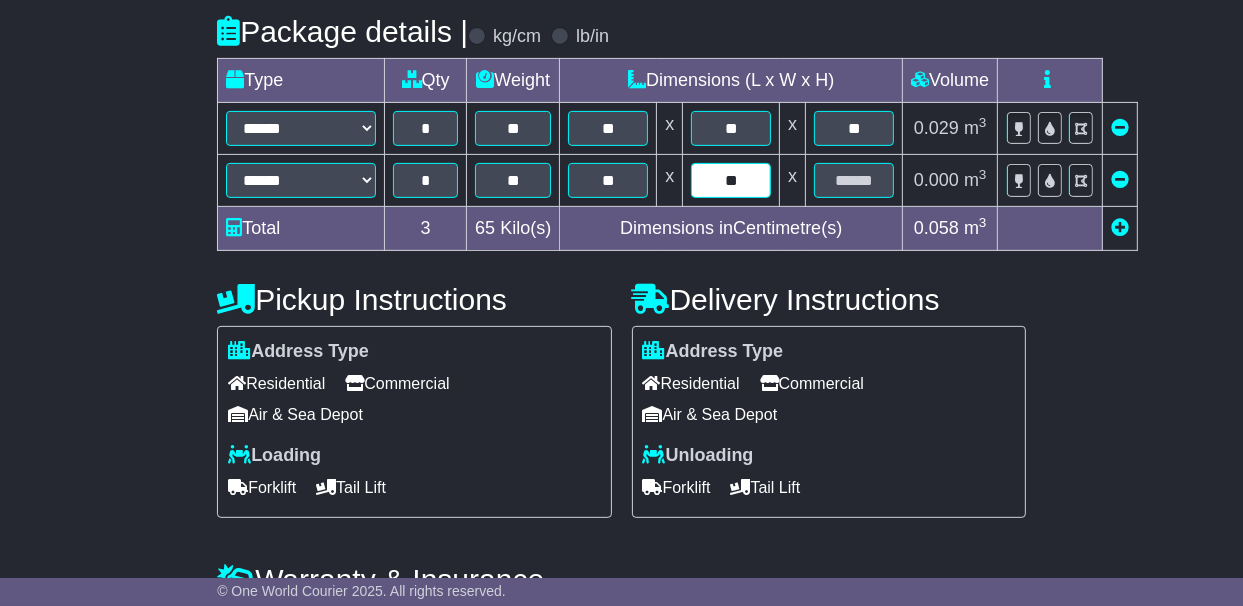 type on "**" 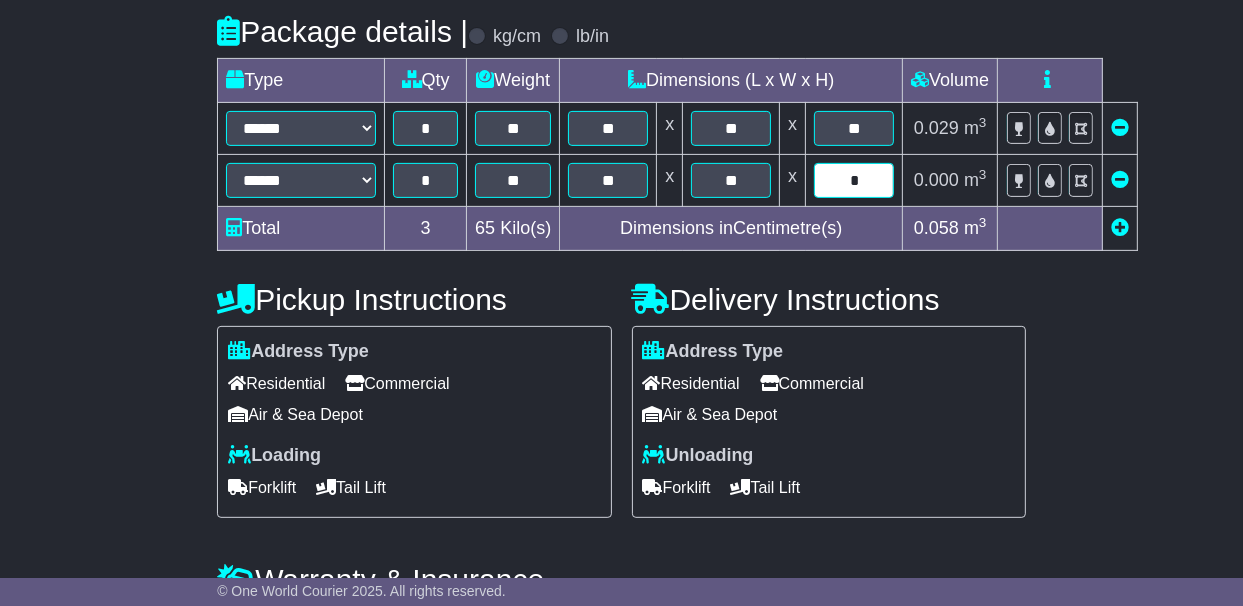 type on "*" 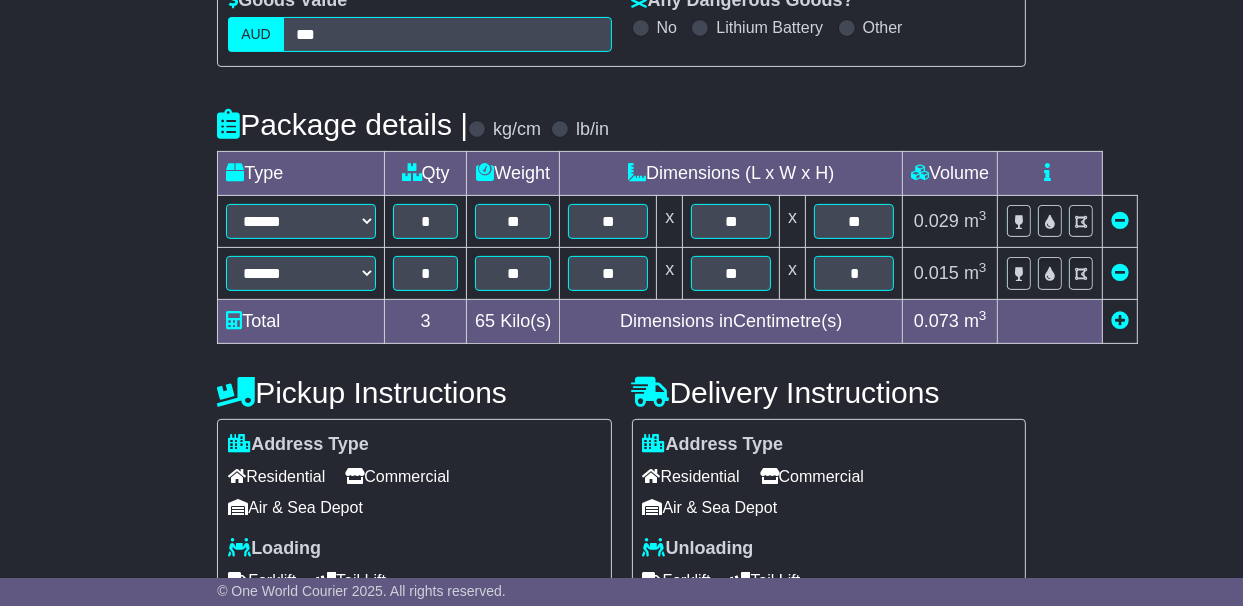 scroll, scrollTop: 496, scrollLeft: 0, axis: vertical 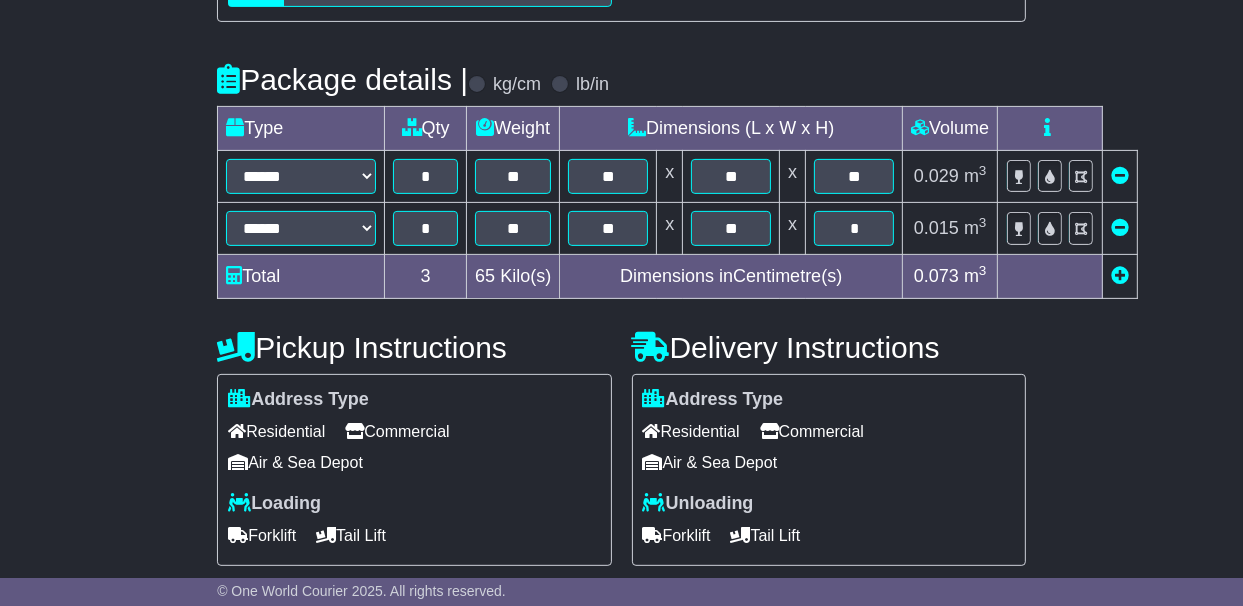 click on "Commercial" at bounding box center (812, 431) 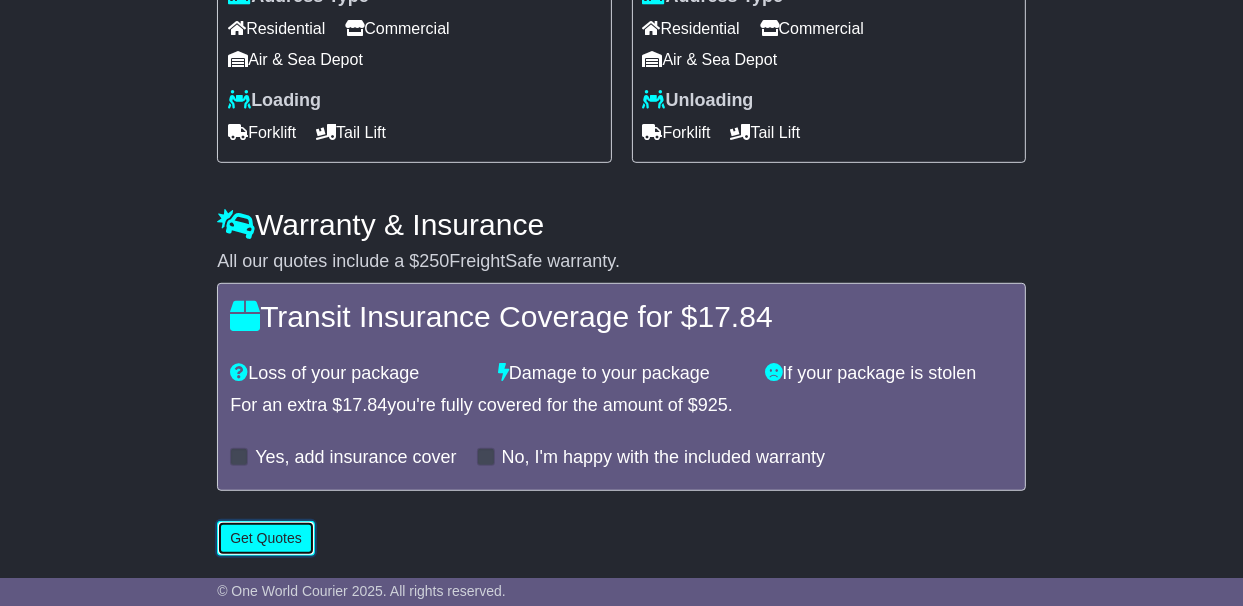 click on "Get Quotes" at bounding box center [266, 538] 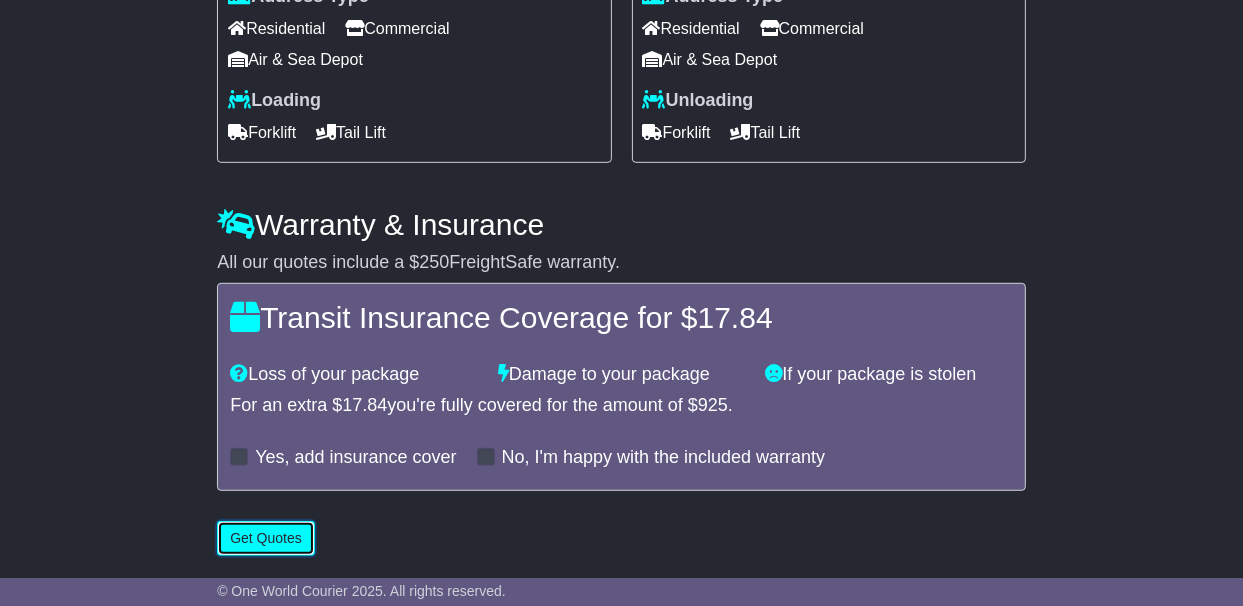 scroll, scrollTop: 13, scrollLeft: 0, axis: vertical 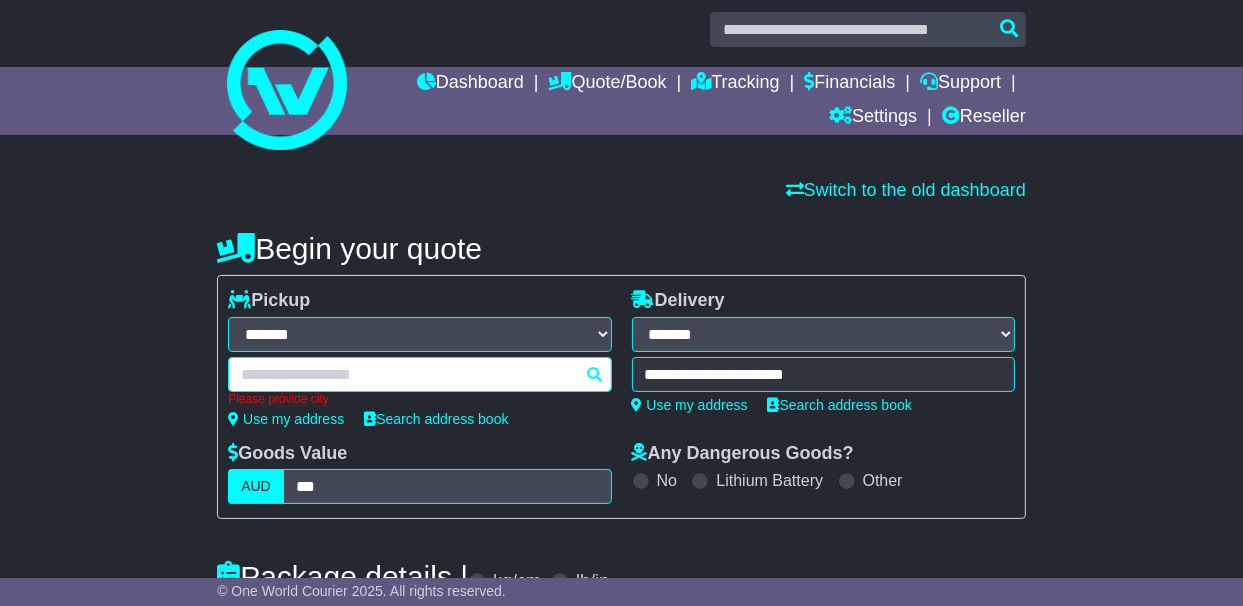 click on "Please provide city" at bounding box center [419, 381] 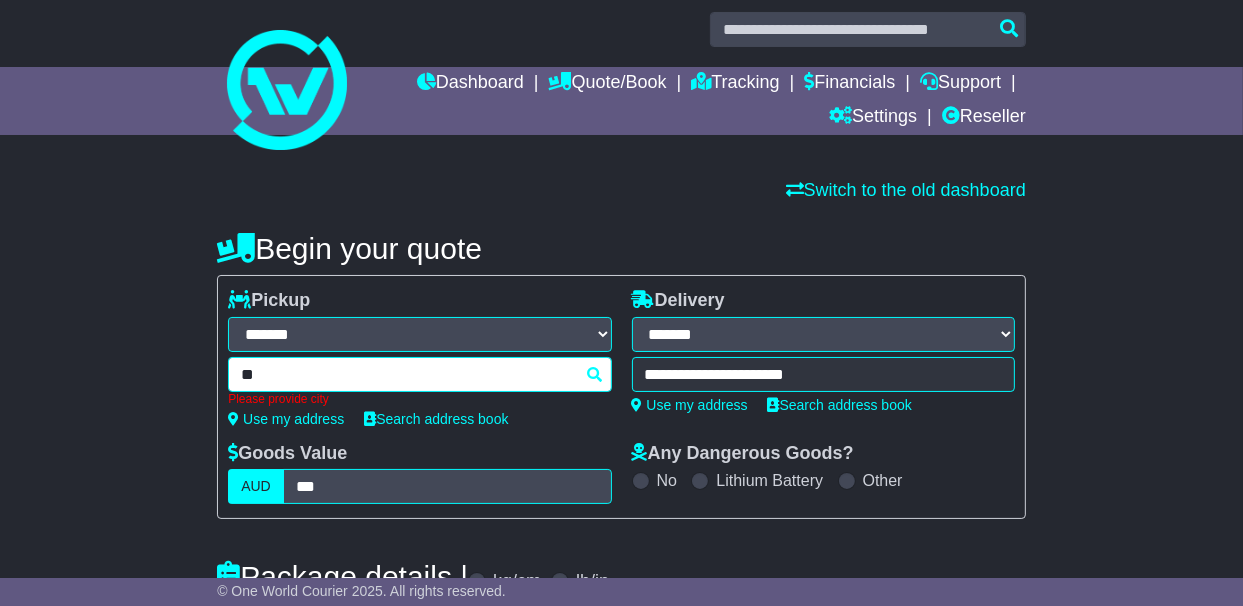 type on "***" 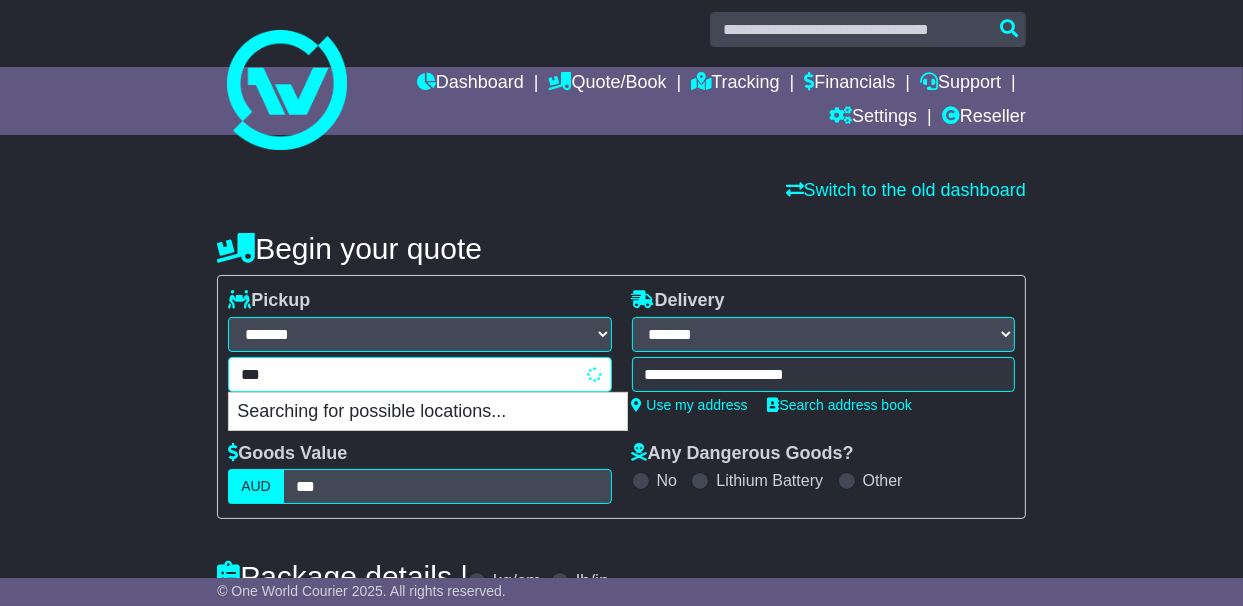 type on "*********" 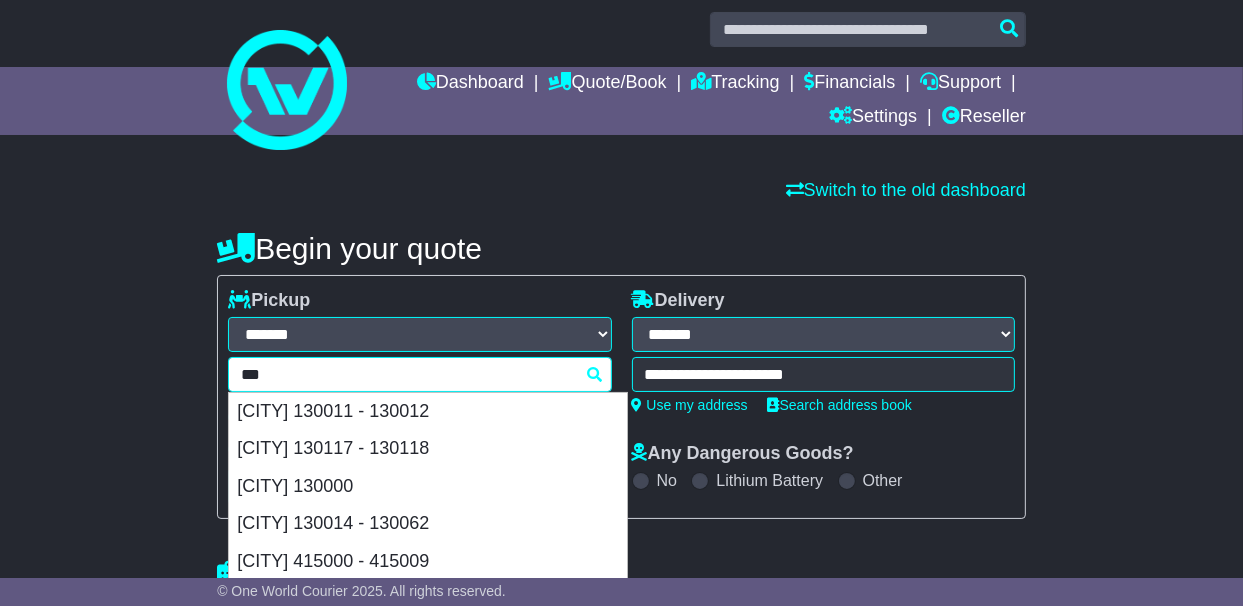 type 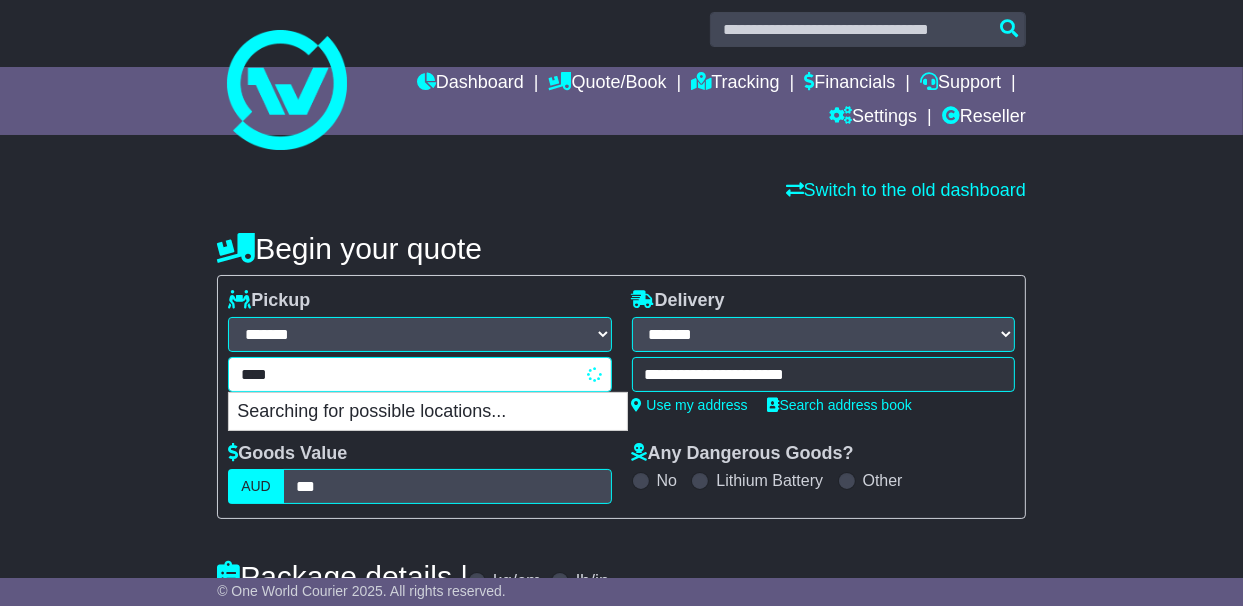 type on "*********" 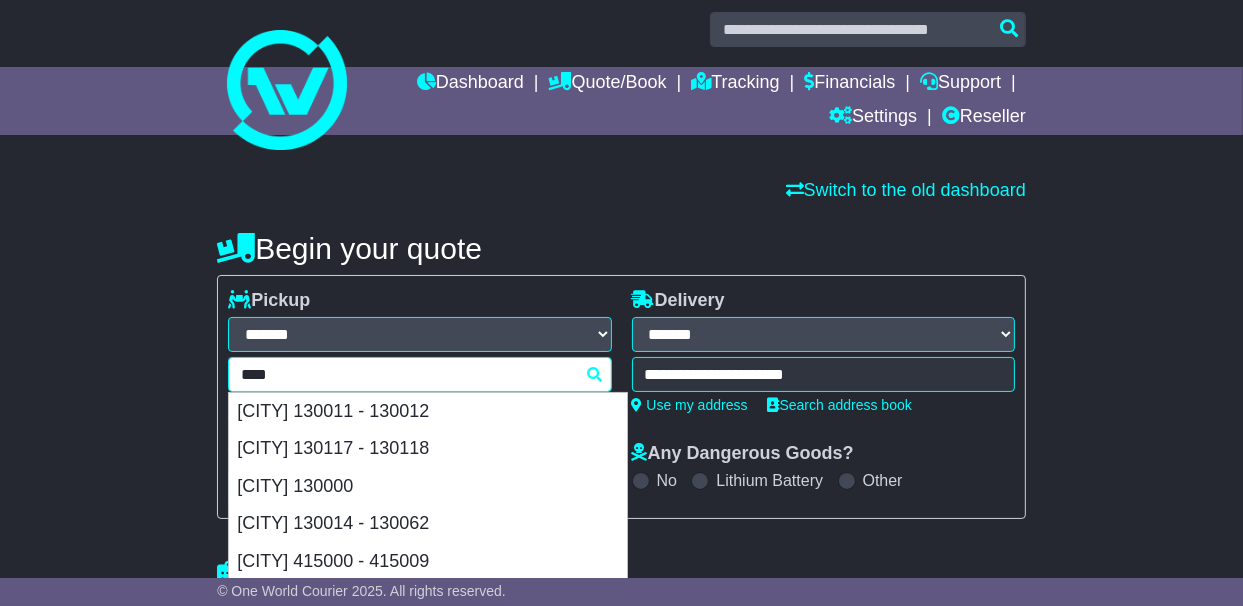 type 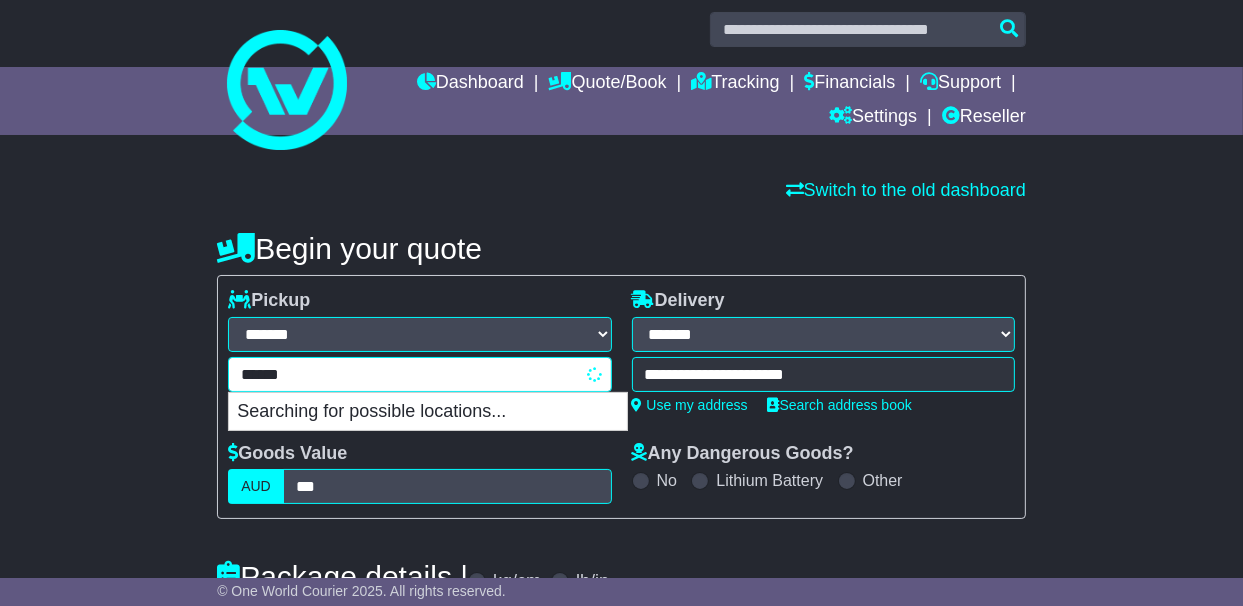 type on "*******" 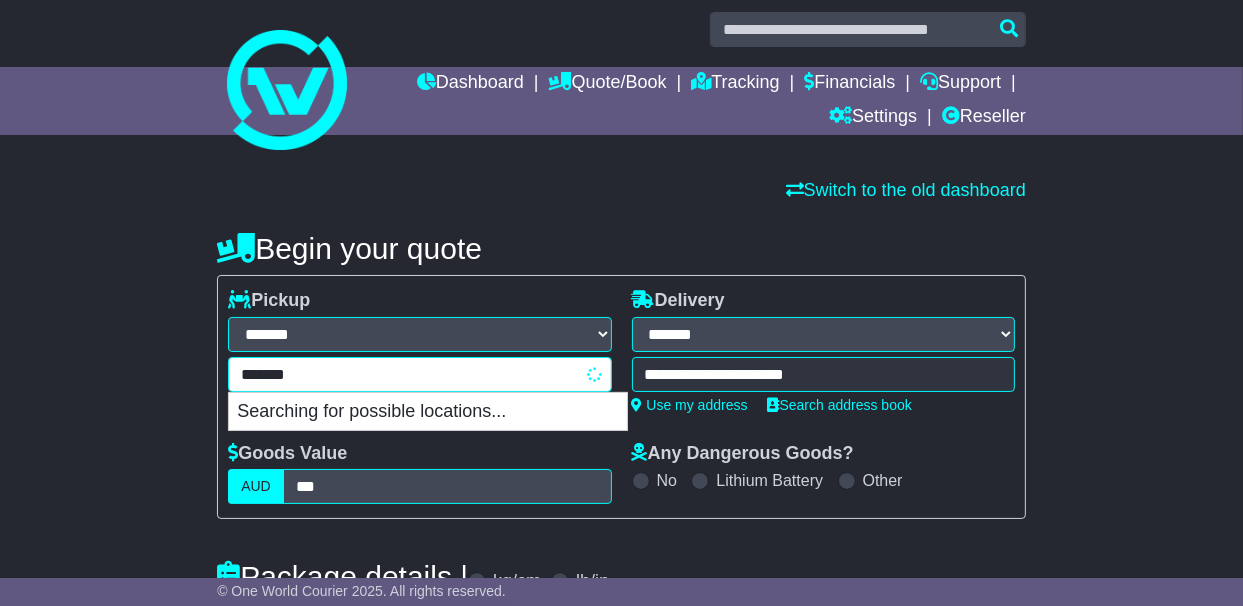 type on "********" 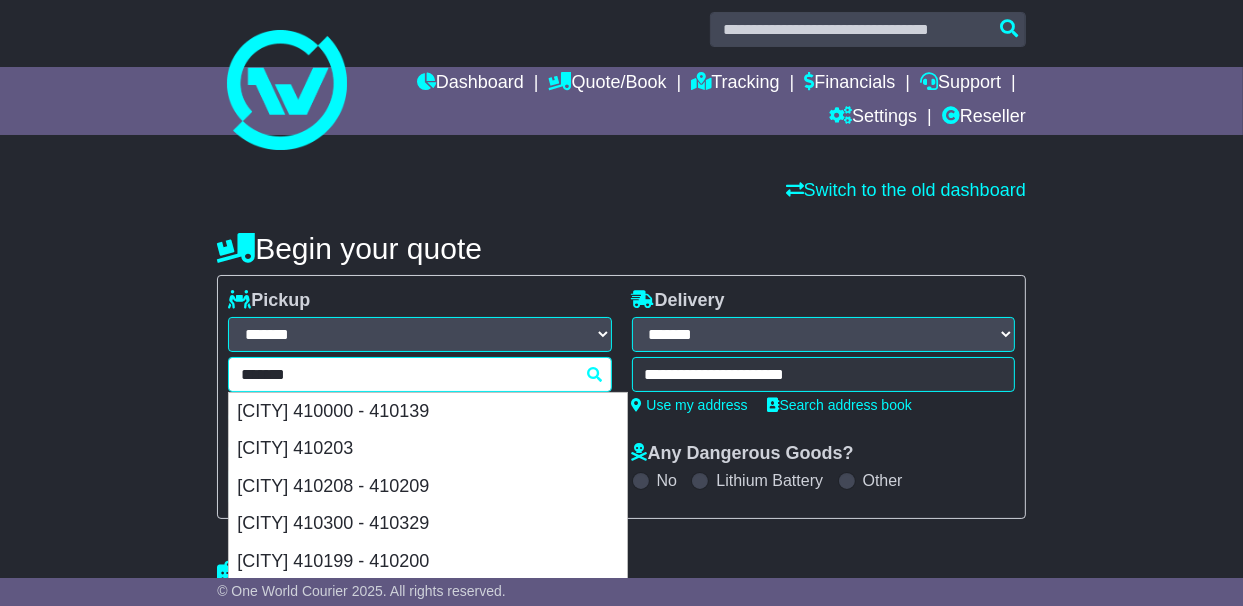 click on "[CITY] 410000 - 410139" at bounding box center (428, 412) 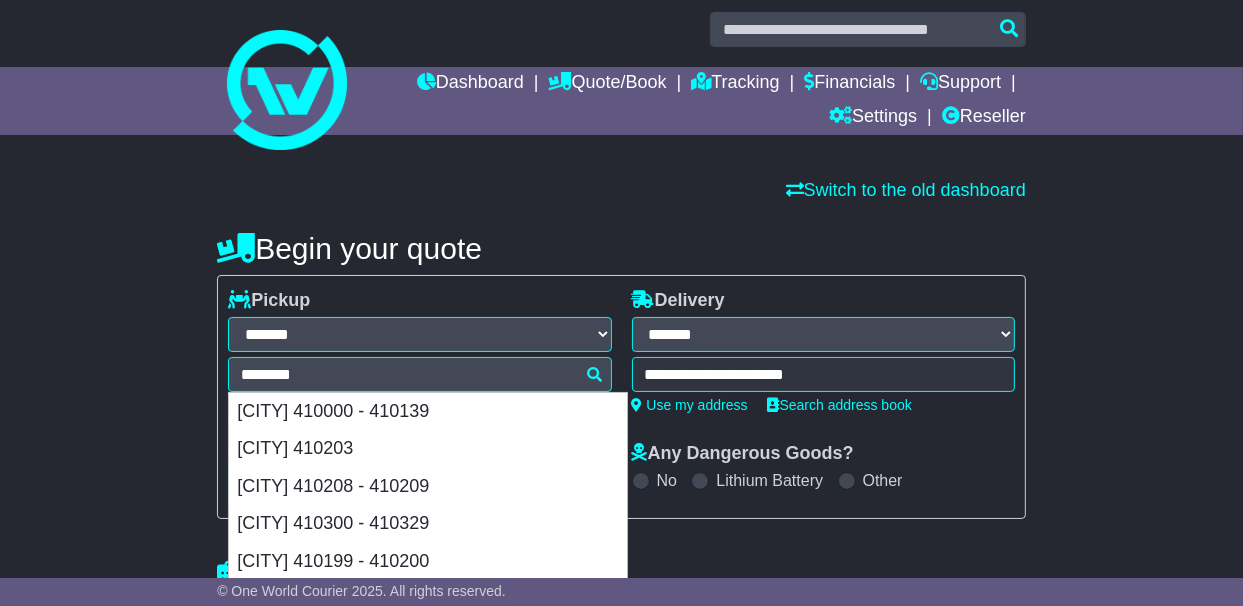 type on "**********" 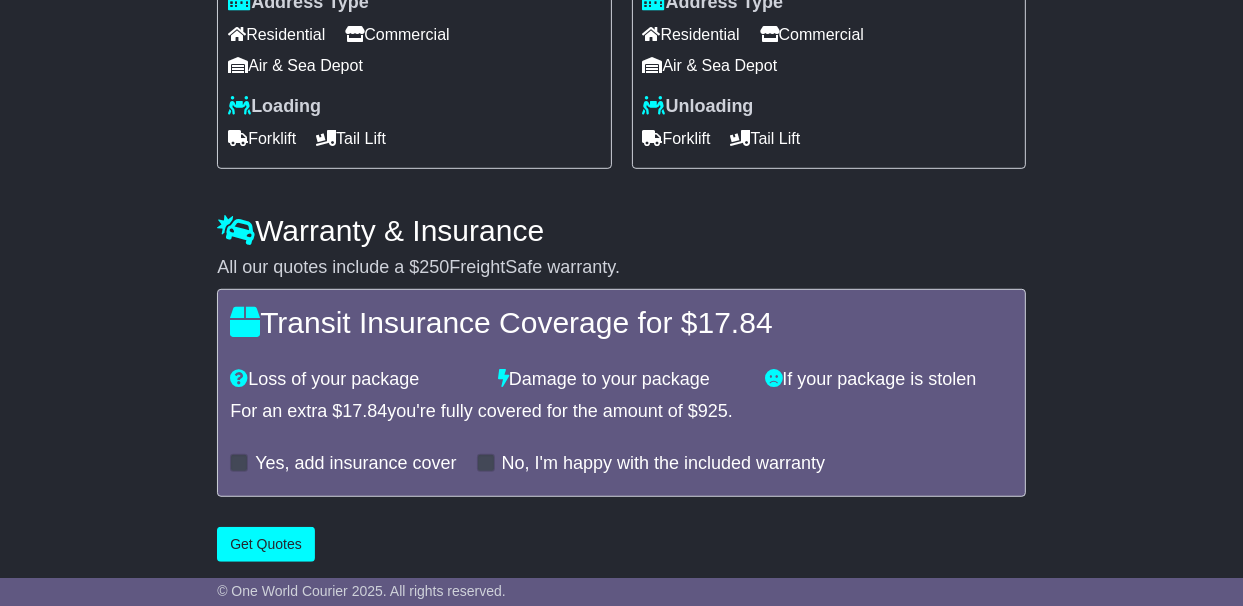 scroll, scrollTop: 939, scrollLeft: 0, axis: vertical 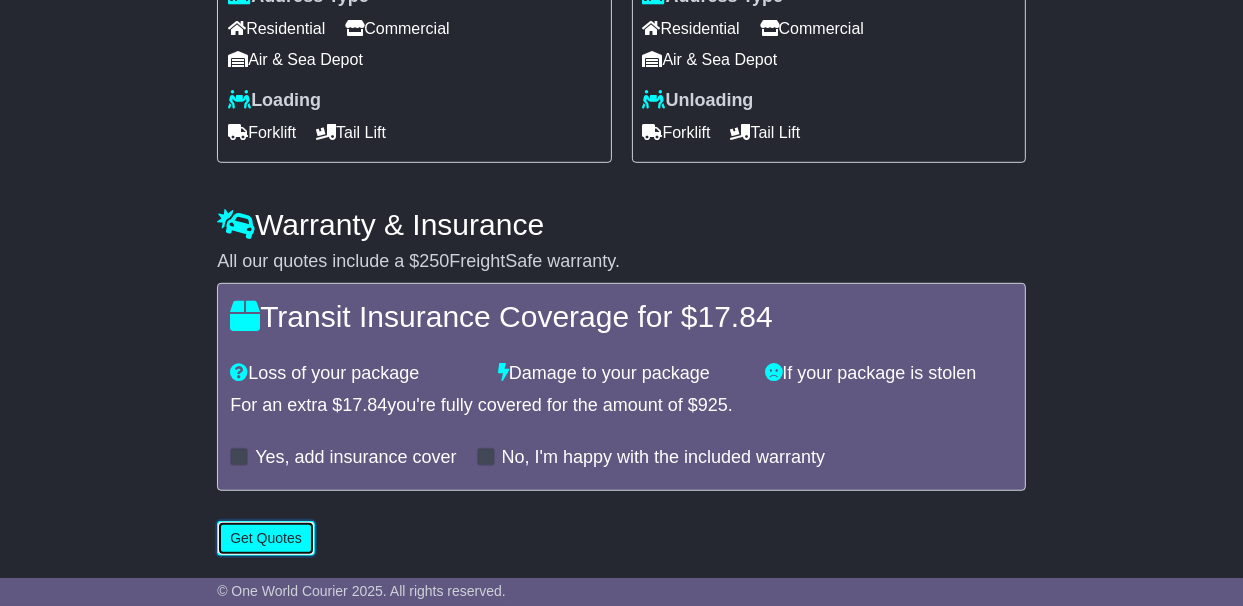 click on "Get Quotes" at bounding box center [266, 538] 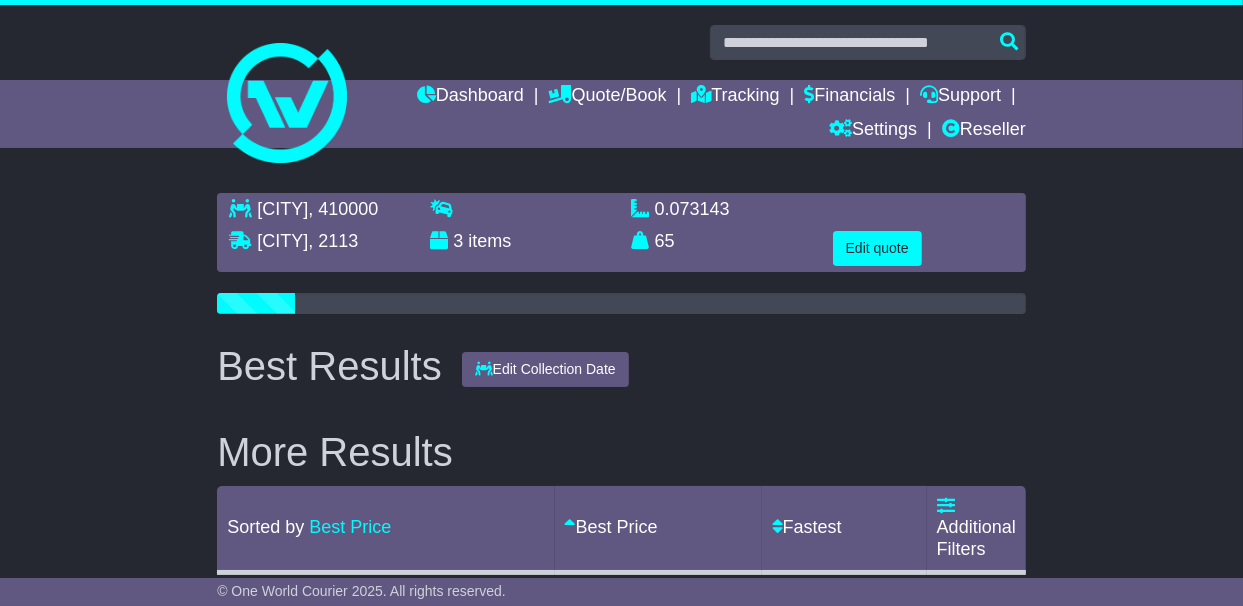 scroll, scrollTop: 100, scrollLeft: 0, axis: vertical 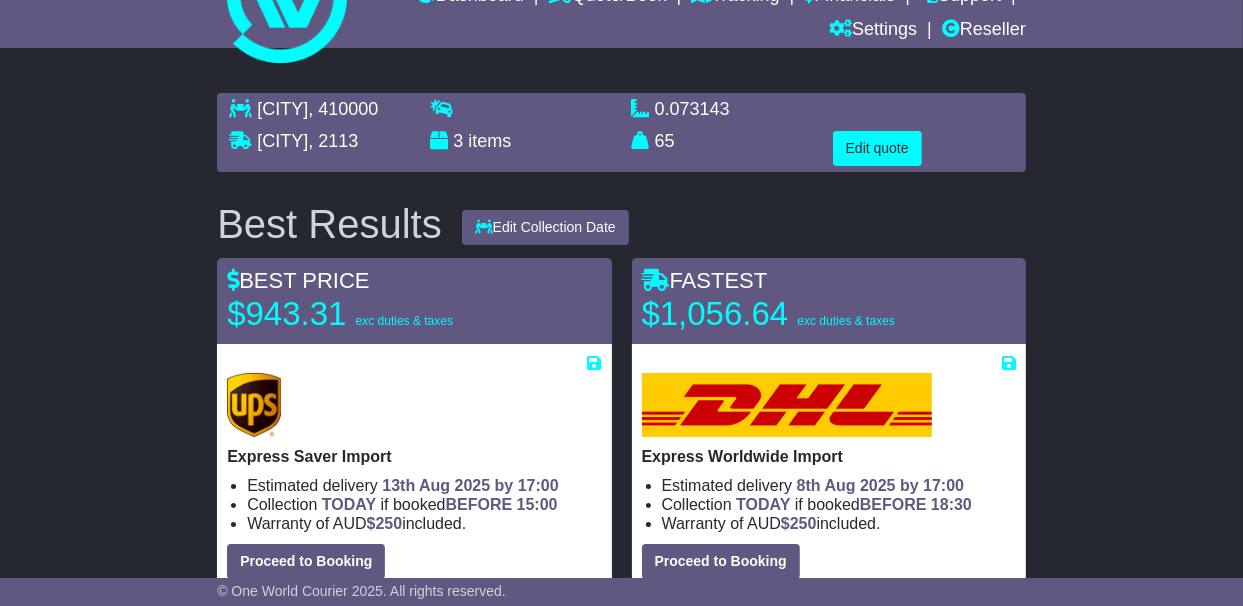 click on "[CITY] , 410000
[CITY] , 2113
3   items
0.073143
m 3
in 3
65  kg(s)  lb(s)" at bounding box center (621, 685) 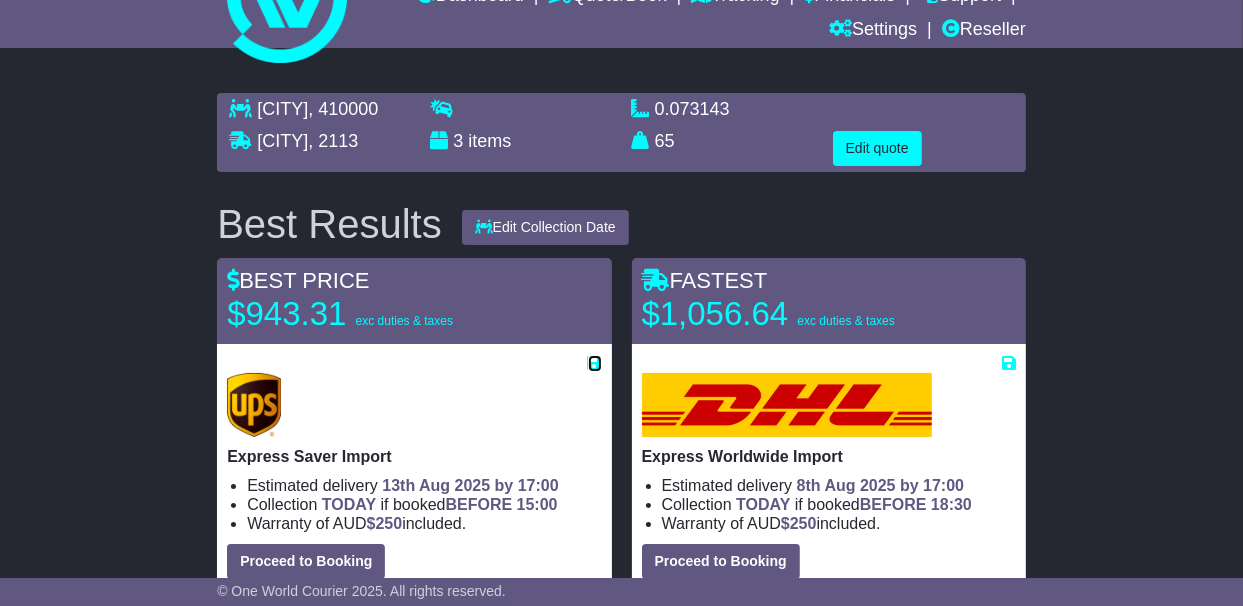 click at bounding box center [595, 363] 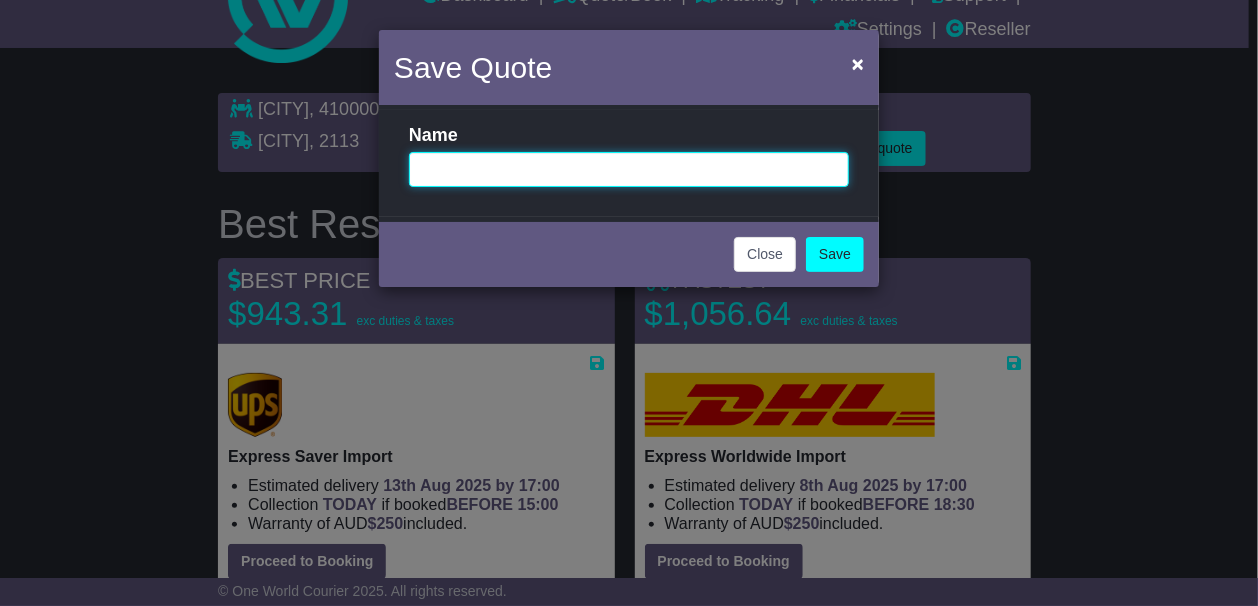 click at bounding box center [629, 169] 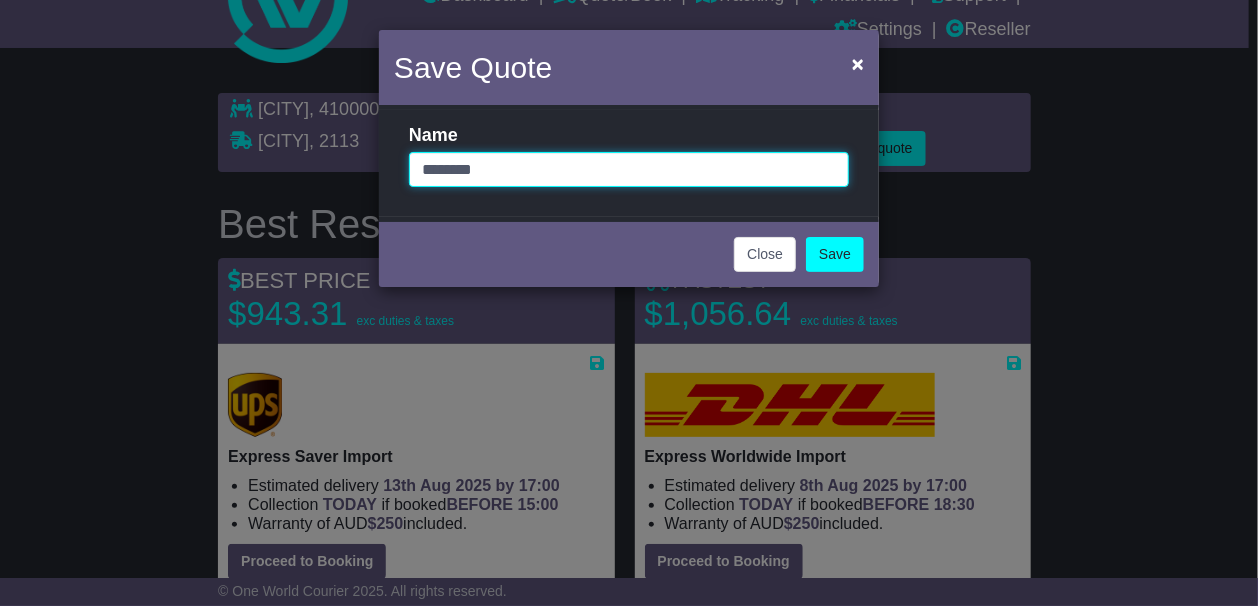click on "*******" at bounding box center [629, 169] 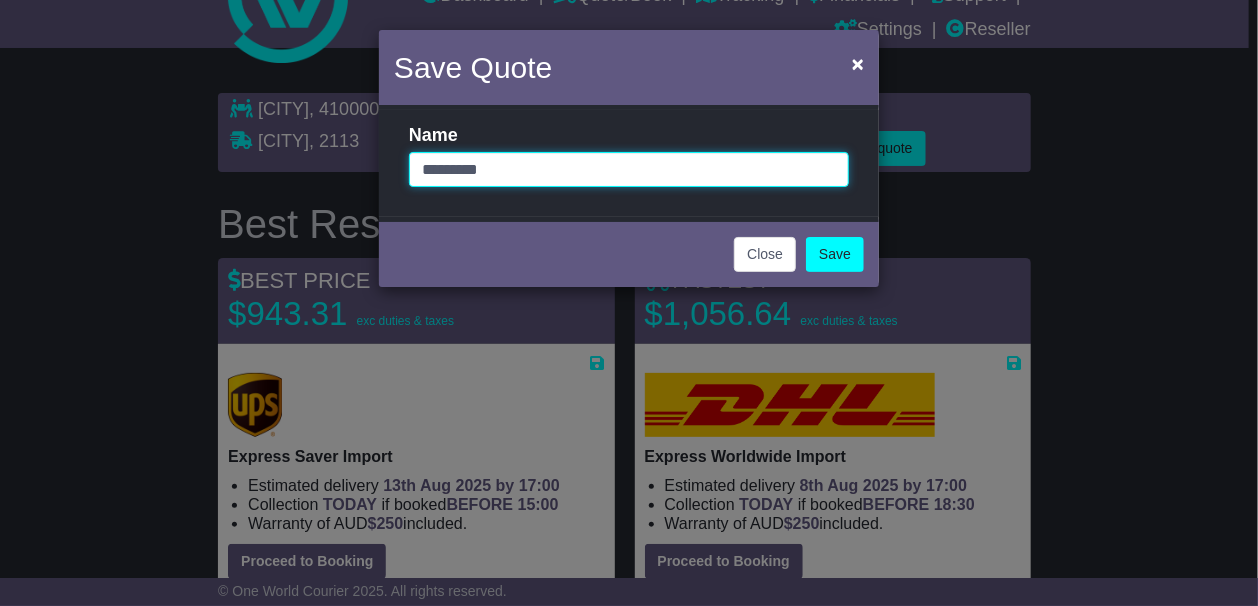 type on "*******" 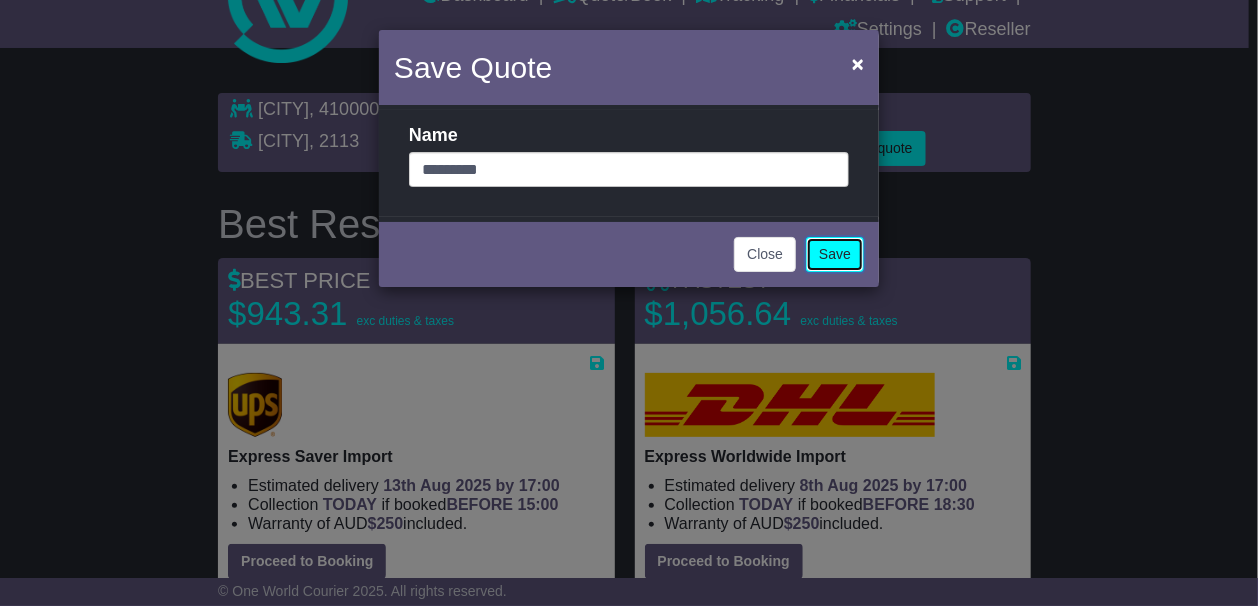 click on "Save" at bounding box center [835, 254] 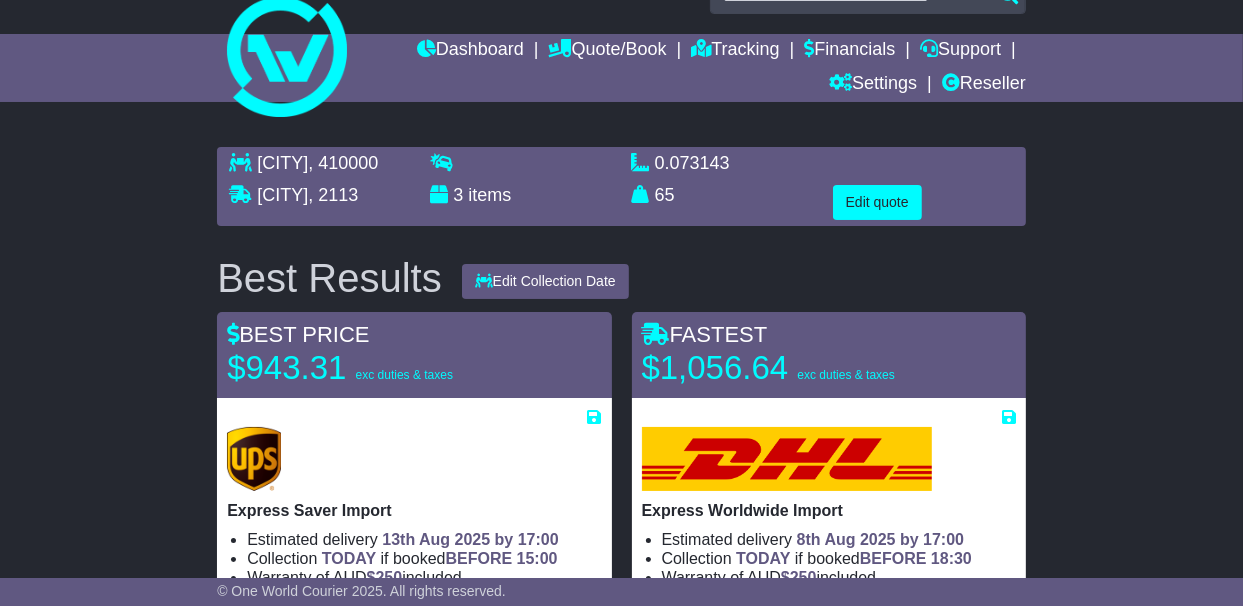 scroll, scrollTop: 0, scrollLeft: 0, axis: both 